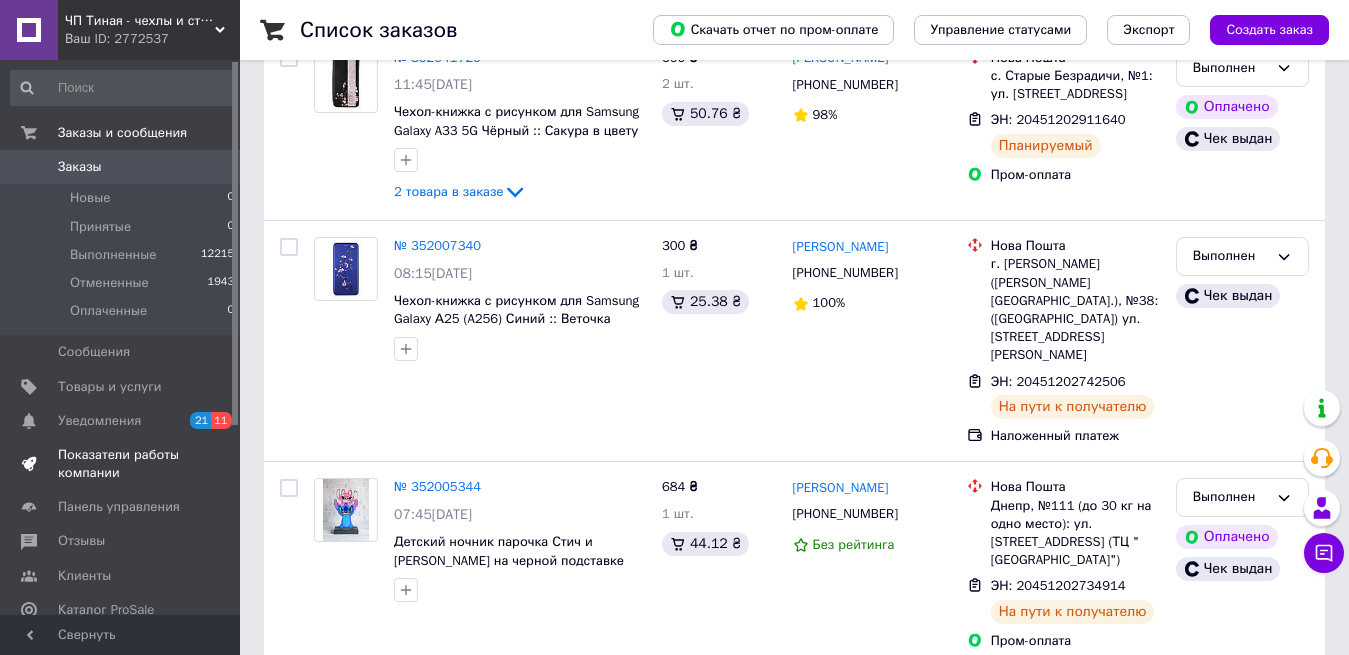 scroll, scrollTop: 200, scrollLeft: 0, axis: vertical 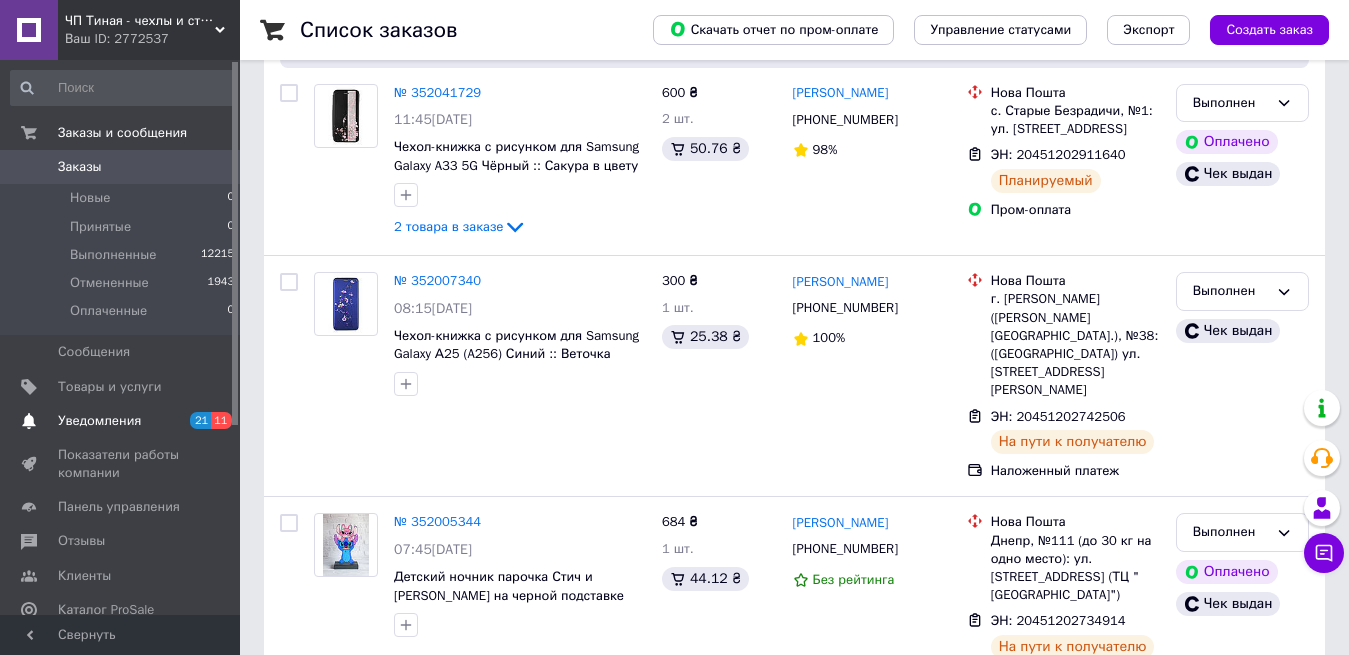 click on "11" at bounding box center [221, 420] 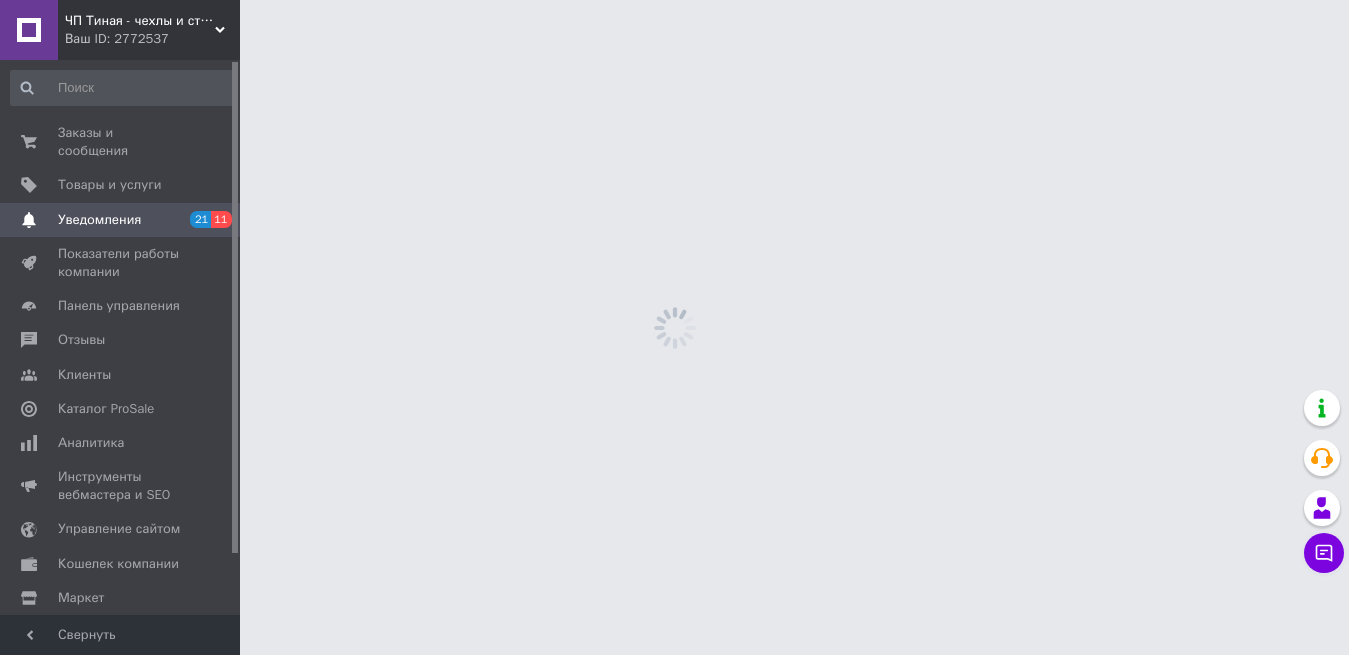 scroll, scrollTop: 0, scrollLeft: 0, axis: both 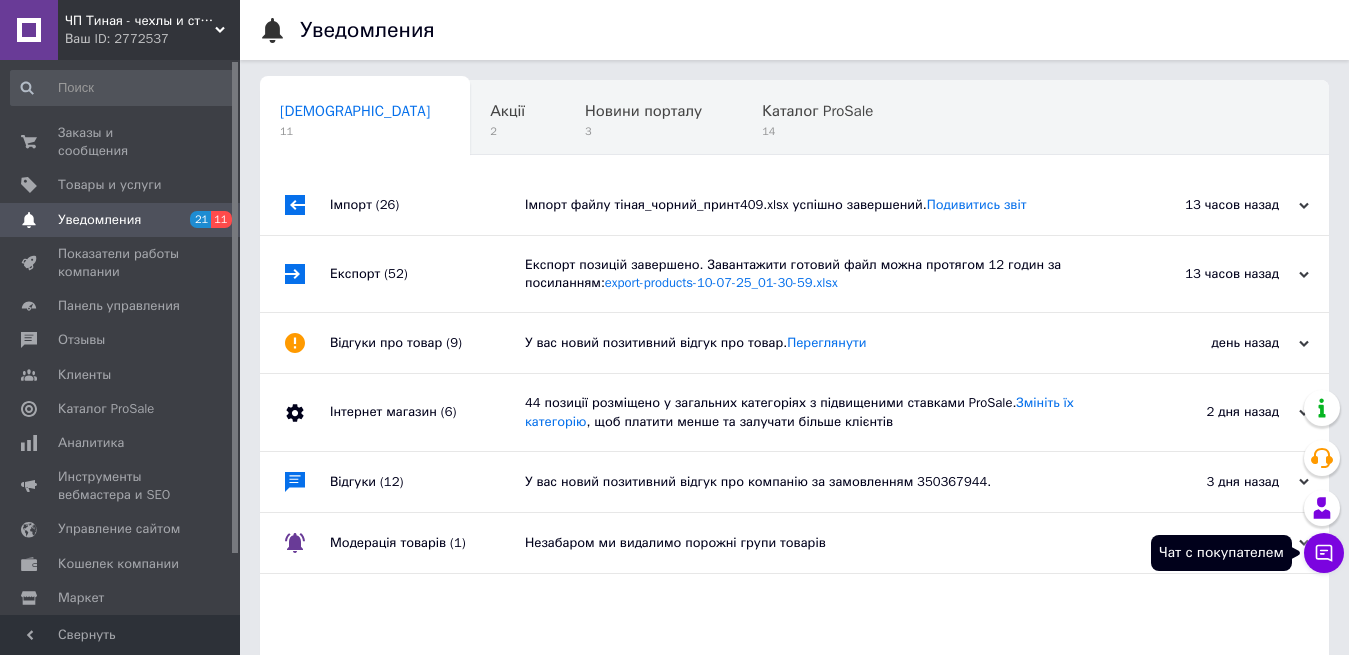 click 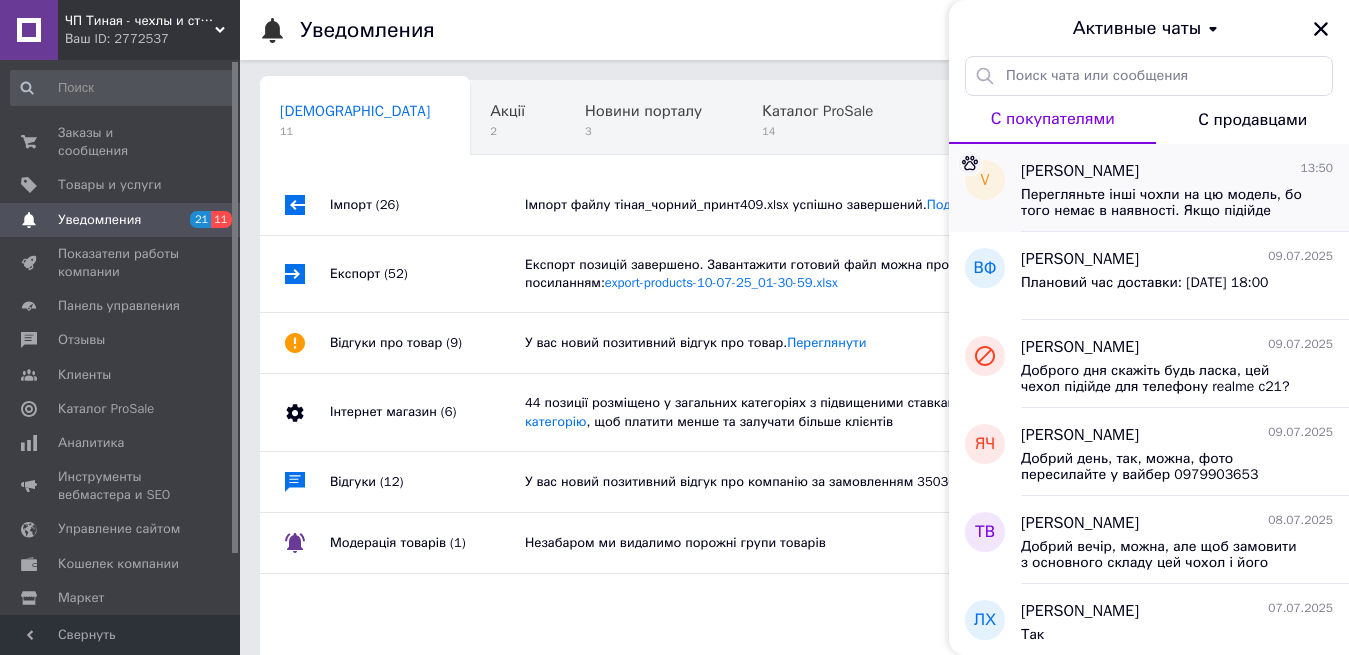 click on "Перегляньте інші чохли на цю модель, бо того немає в наявності. Якщо підійде інший чохол, скло дамо в подарок." at bounding box center [1163, 203] 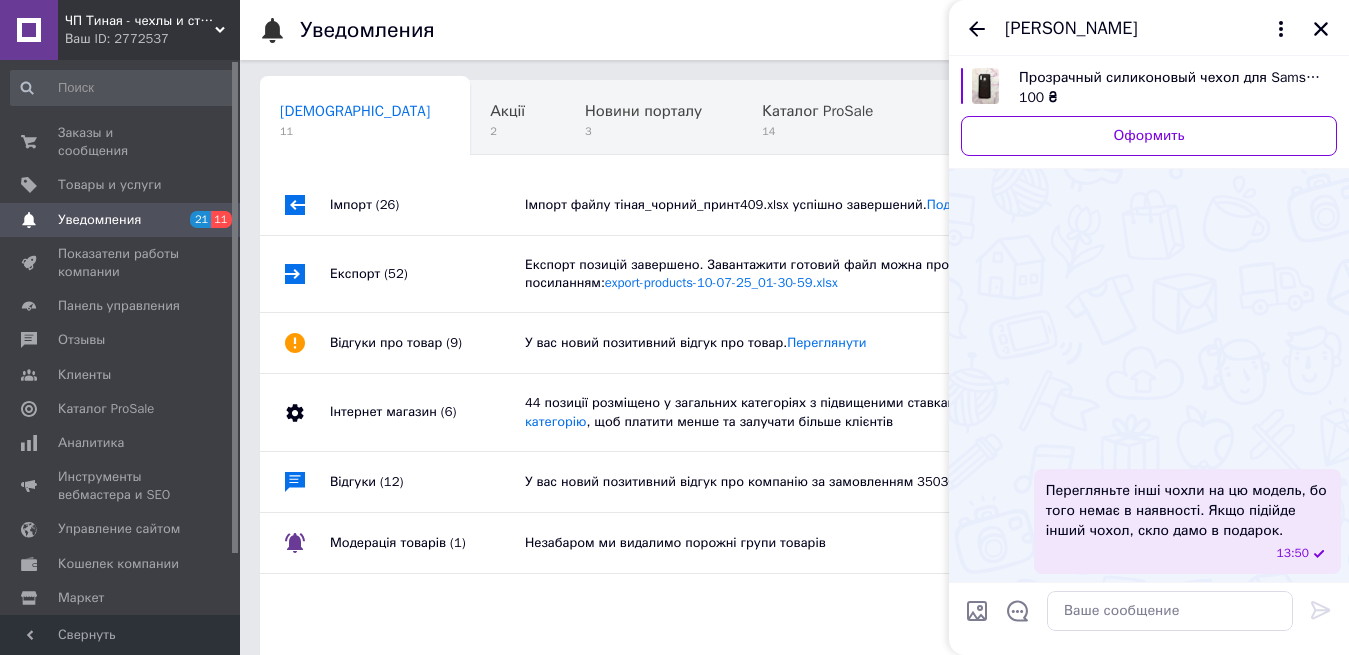 scroll, scrollTop: 2404, scrollLeft: 0, axis: vertical 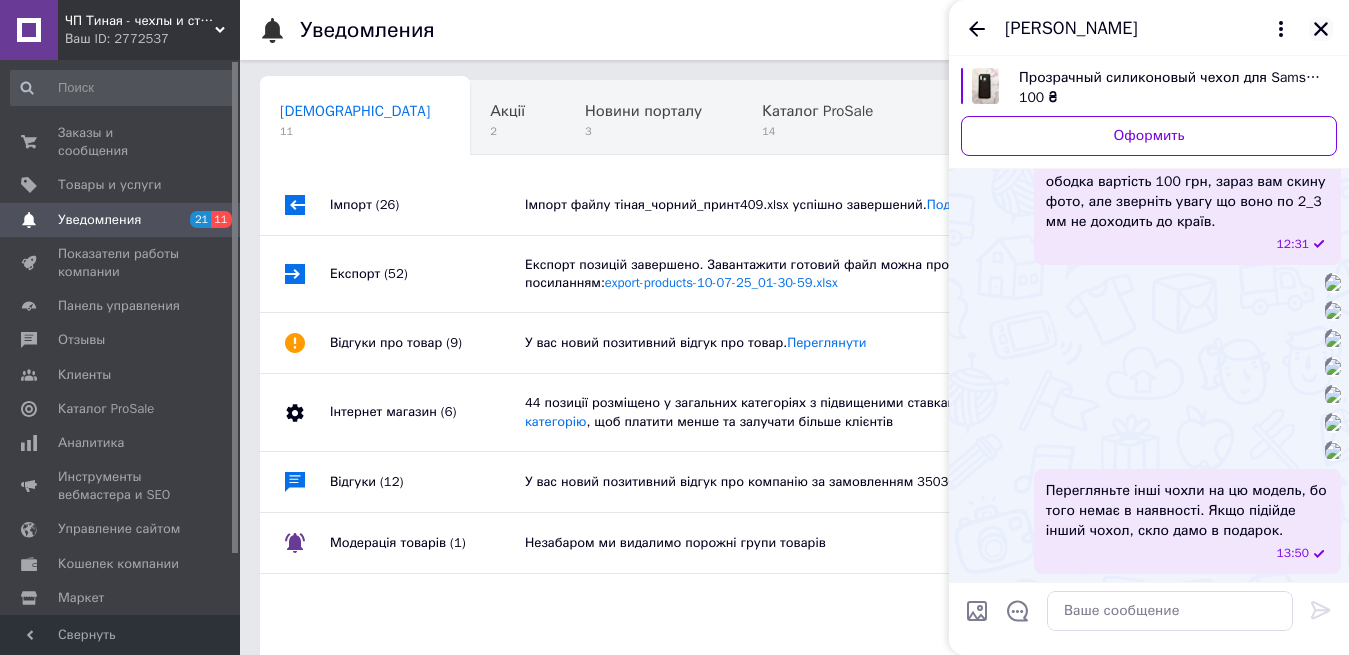 click 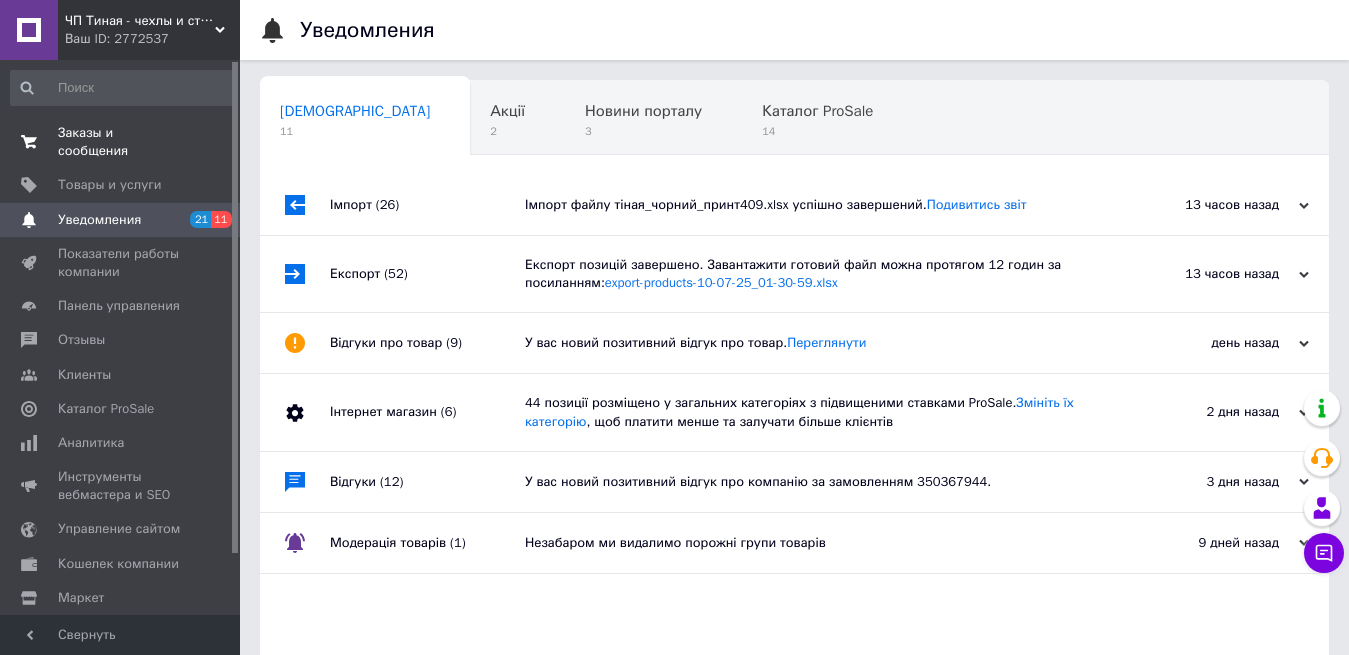 click on "Заказы и сообщения" at bounding box center [121, 142] 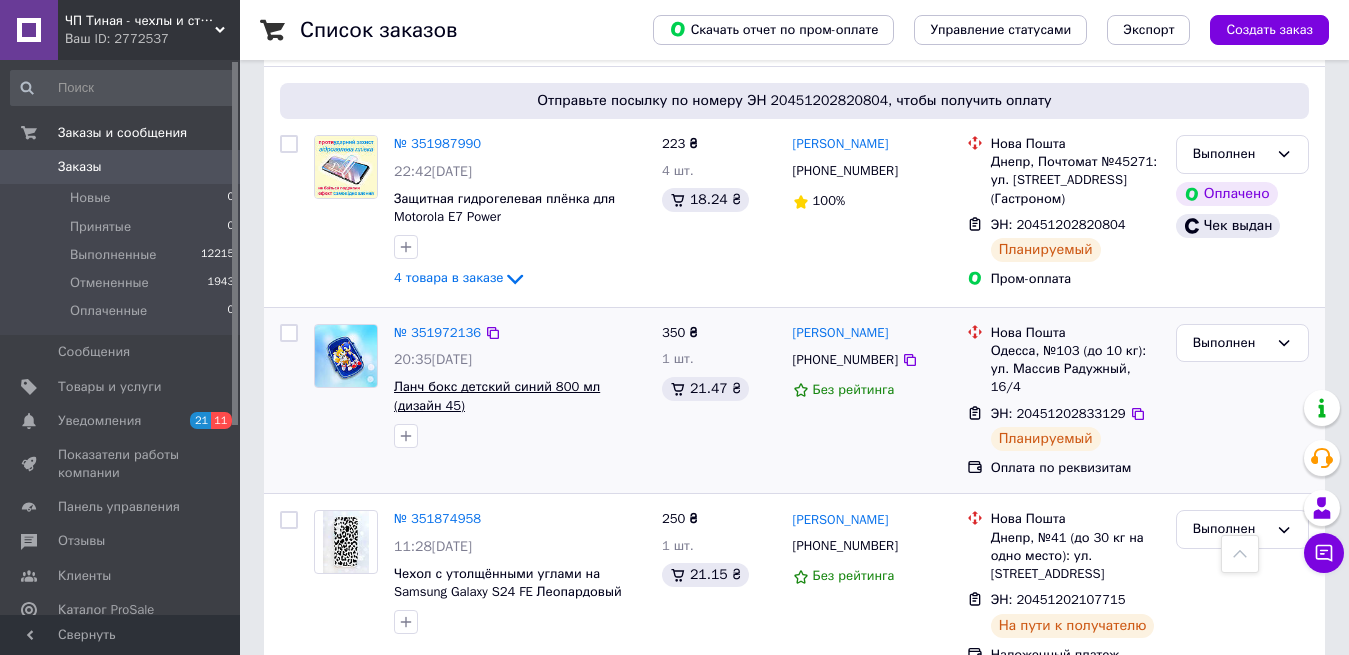scroll, scrollTop: 800, scrollLeft: 0, axis: vertical 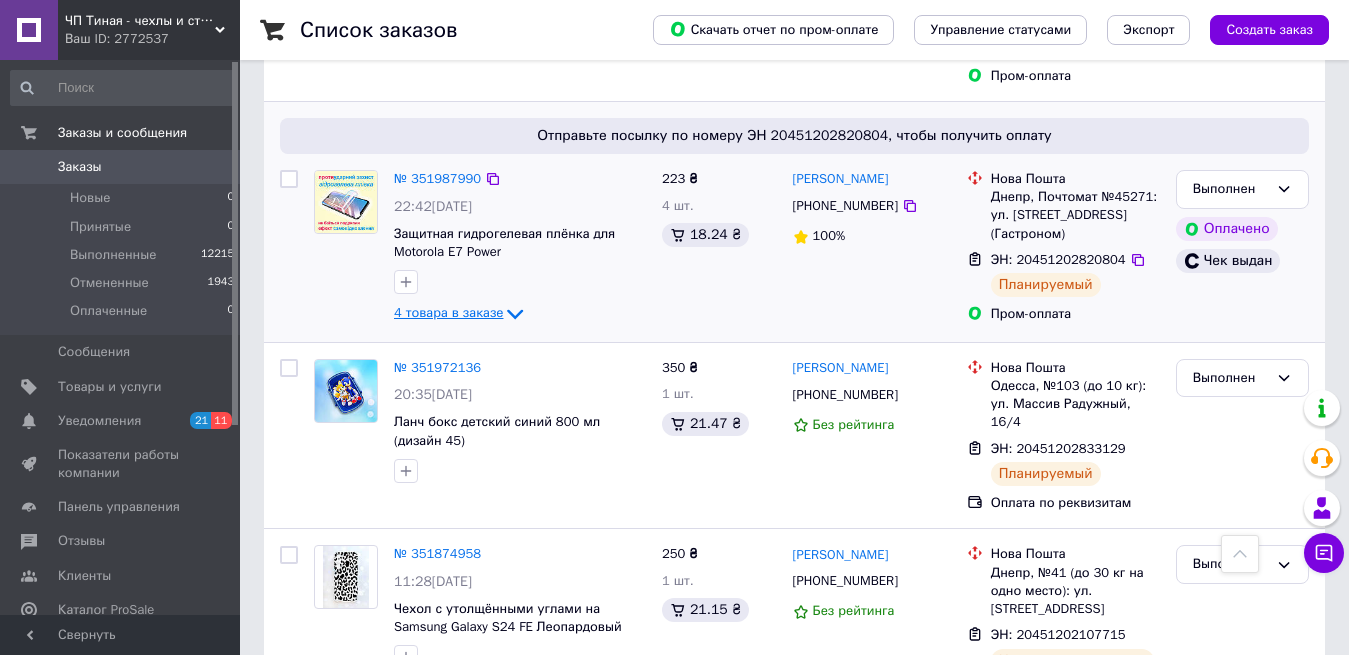 click 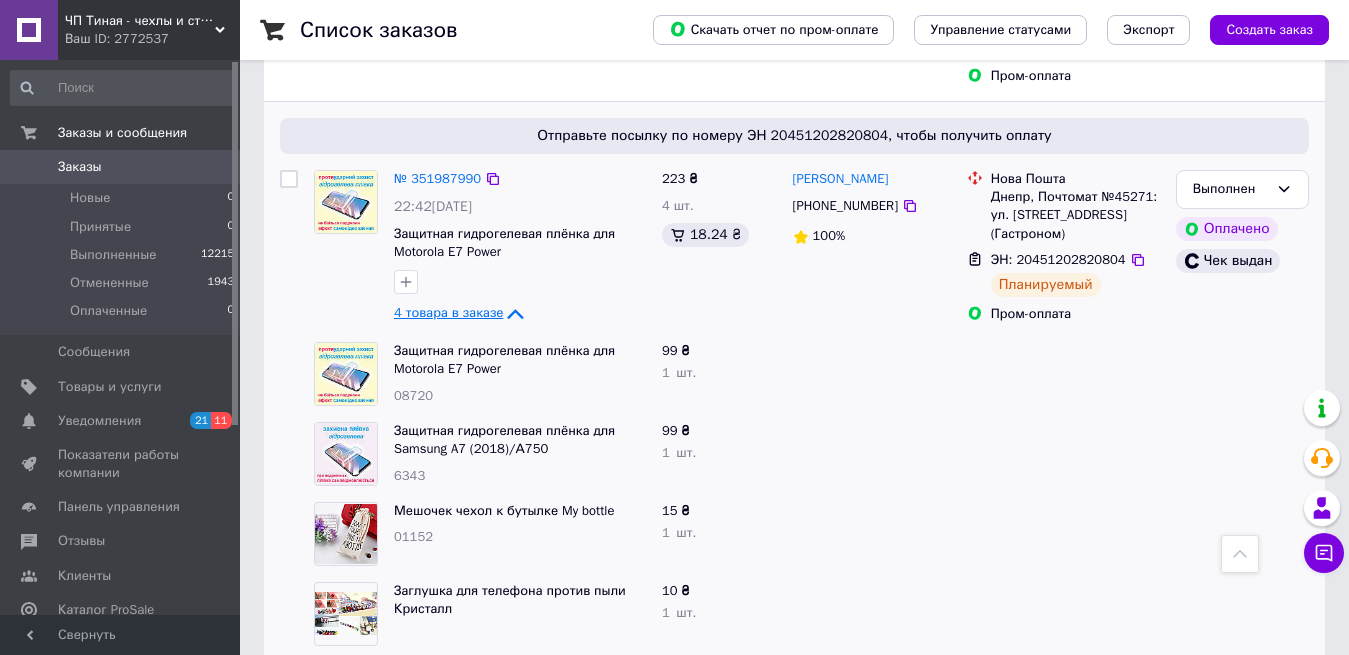 click 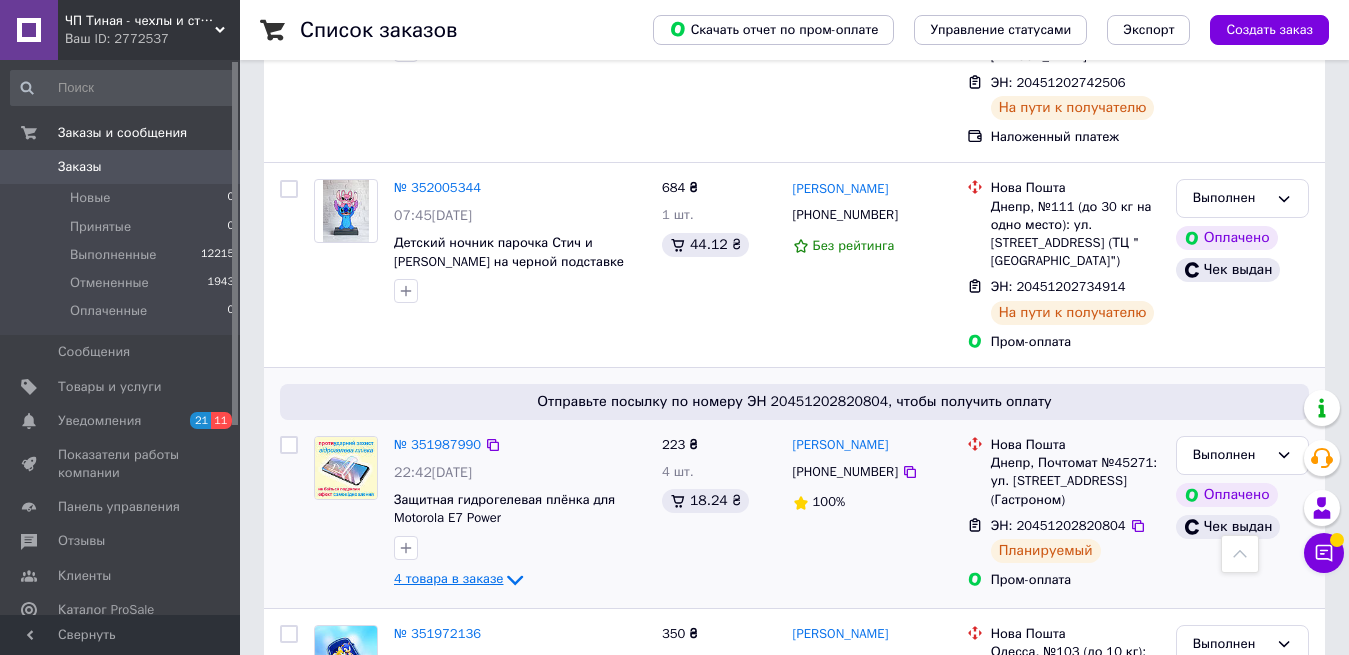 scroll, scrollTop: 500, scrollLeft: 0, axis: vertical 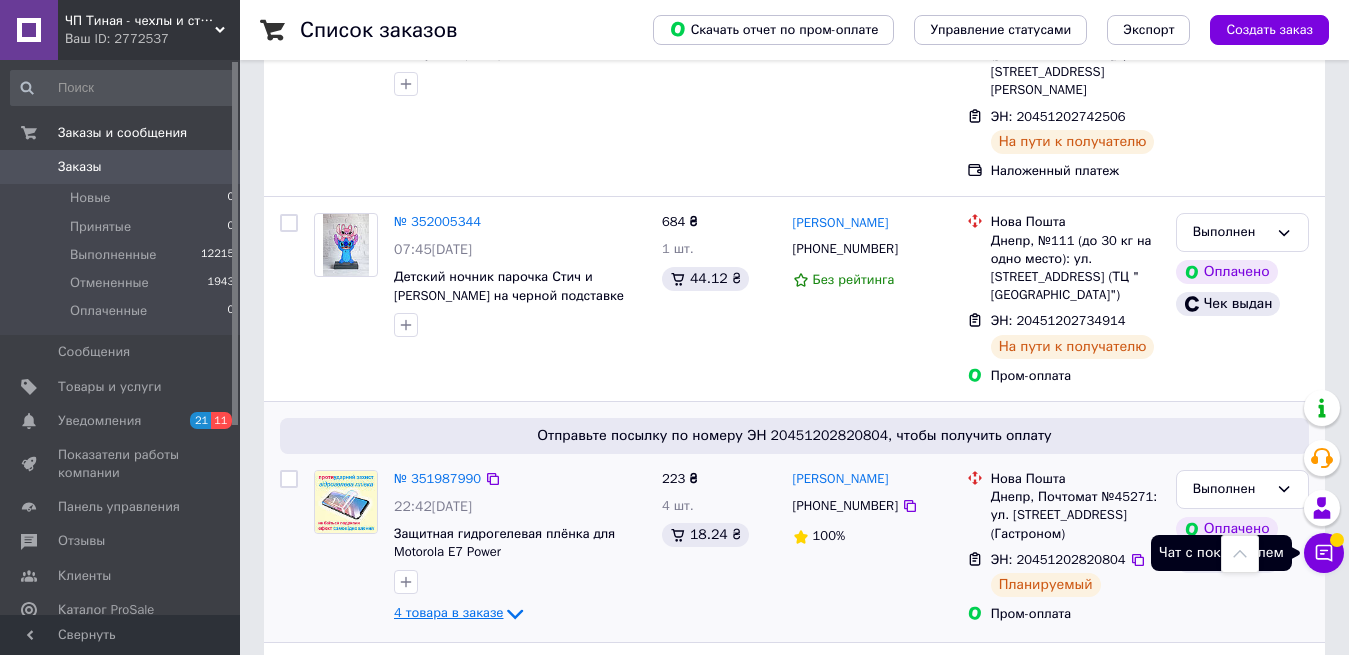 click 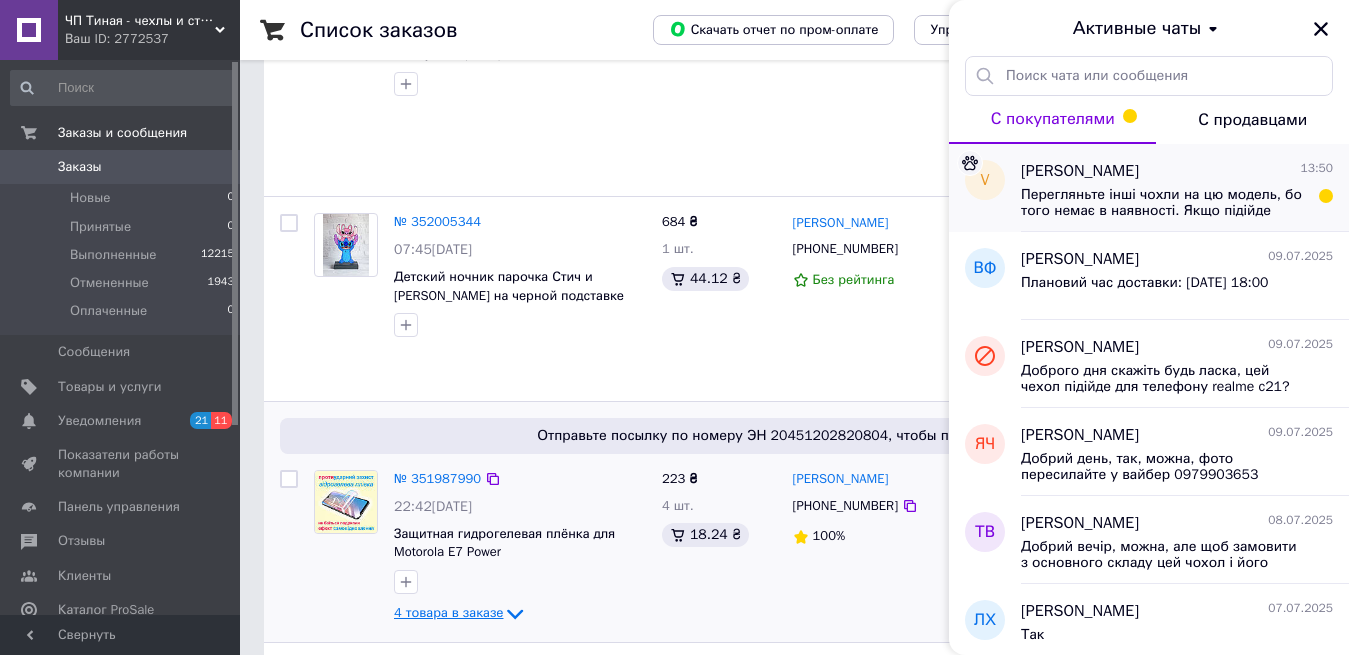 click on "Перегляньте інші чохли на цю модель, бо того немає в наявності. Якщо підійде інший чохол, скло дамо в подарок." at bounding box center [1163, 203] 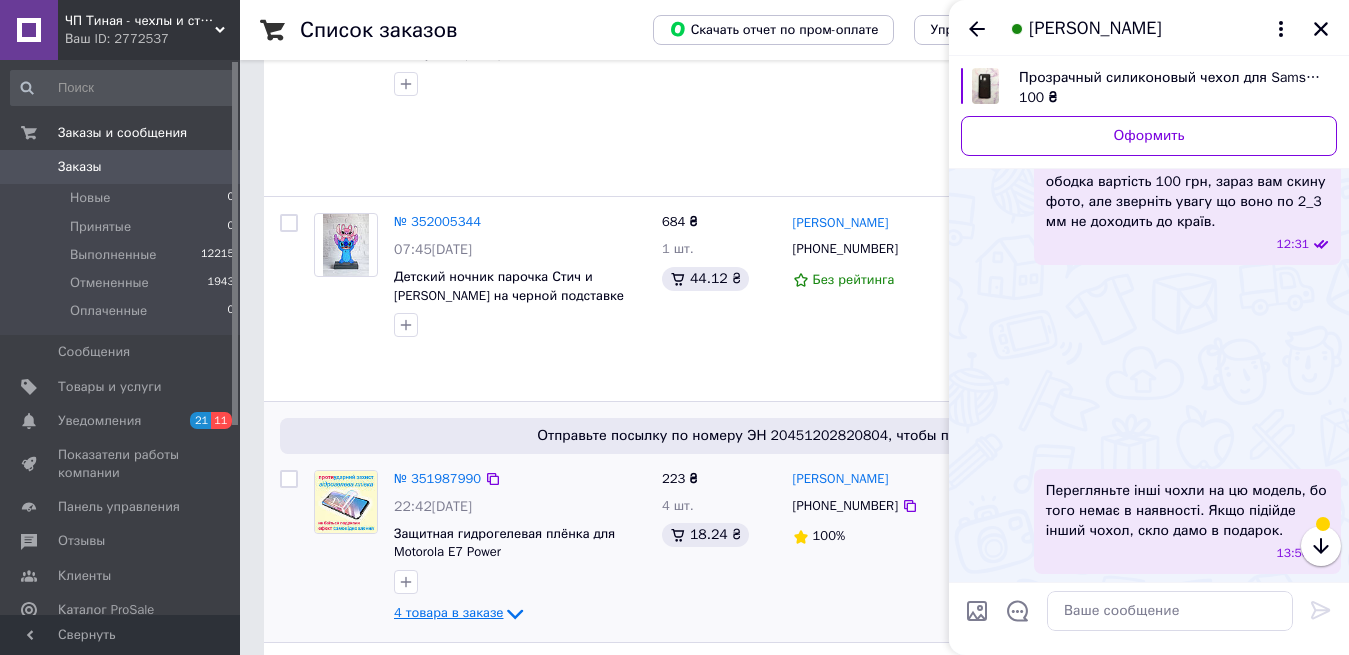 scroll, scrollTop: 2564, scrollLeft: 0, axis: vertical 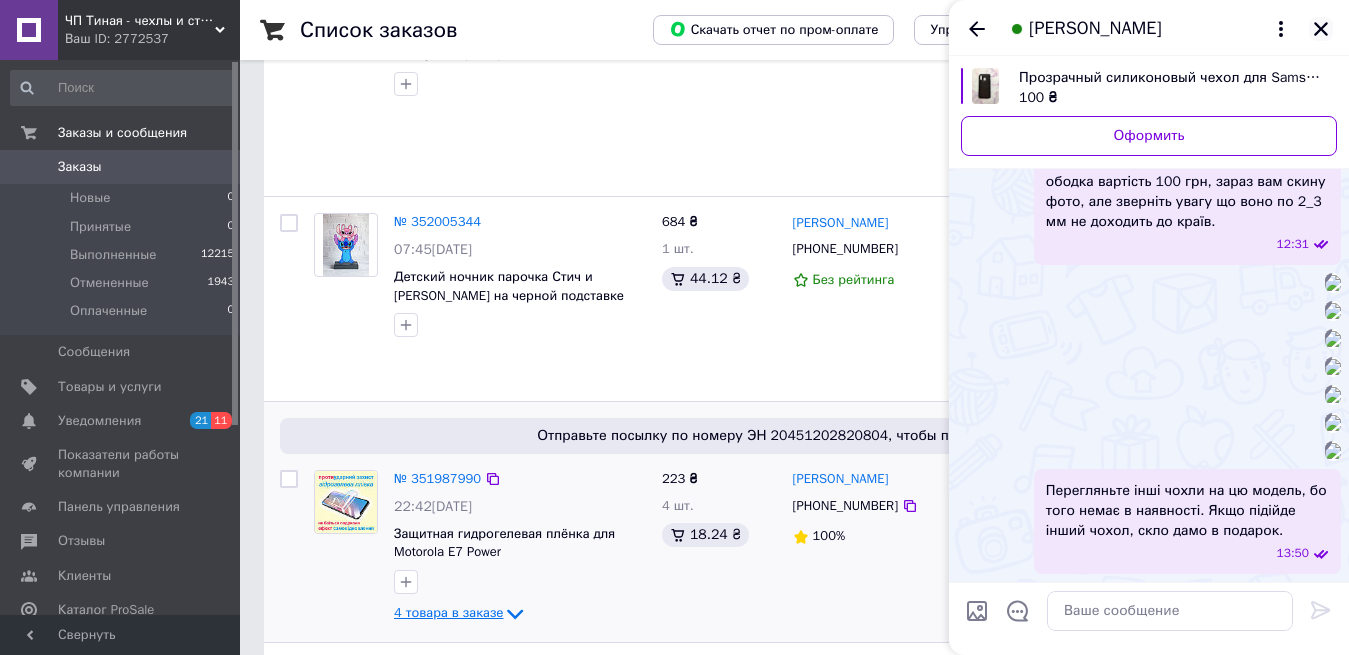 click 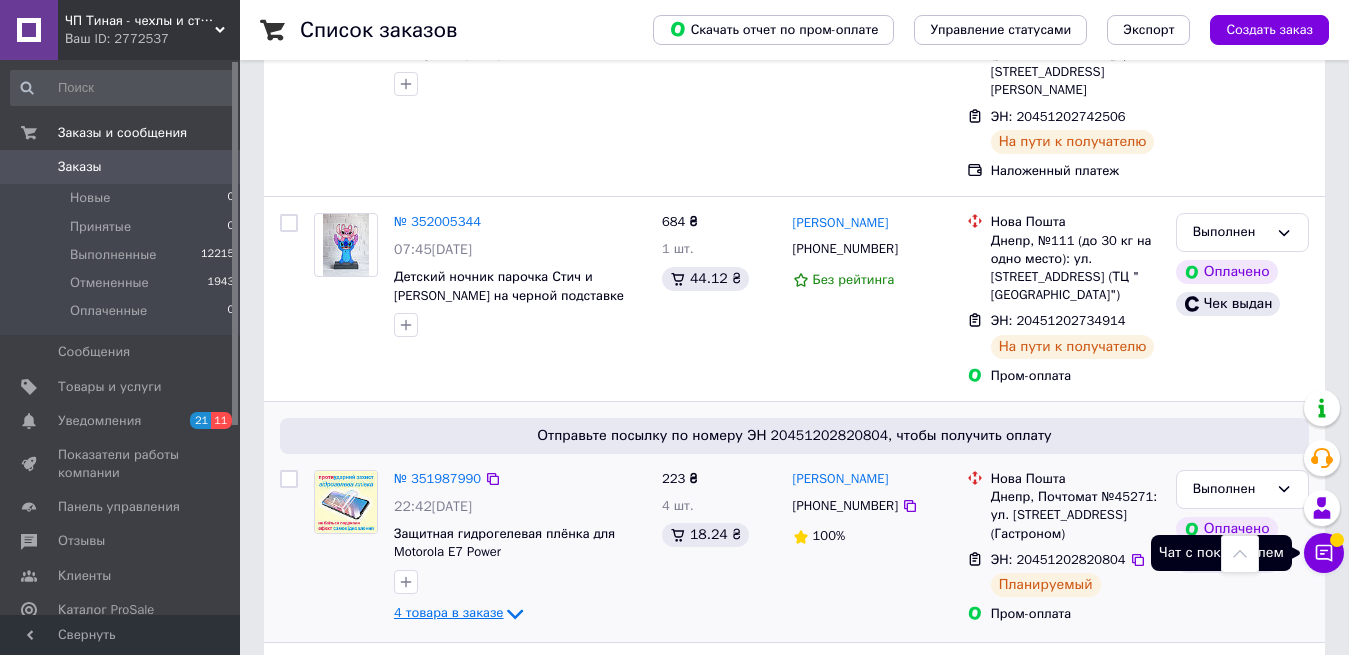 click 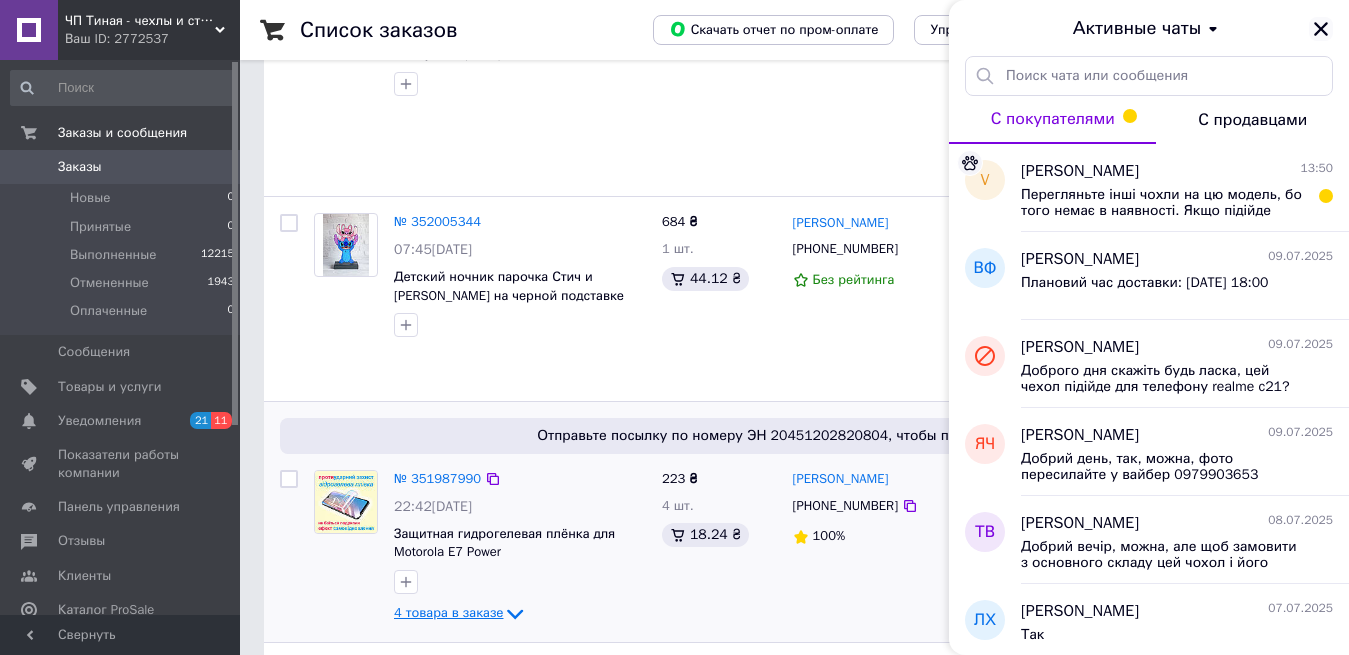 click 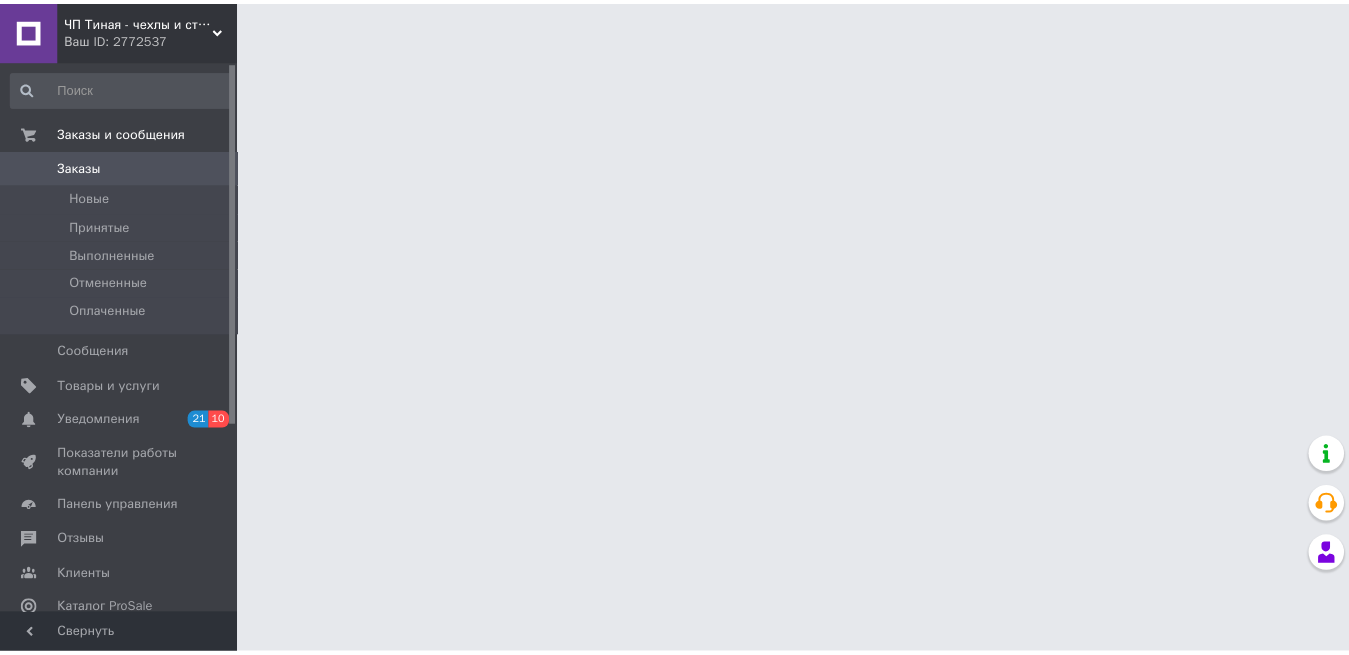 scroll, scrollTop: 0, scrollLeft: 0, axis: both 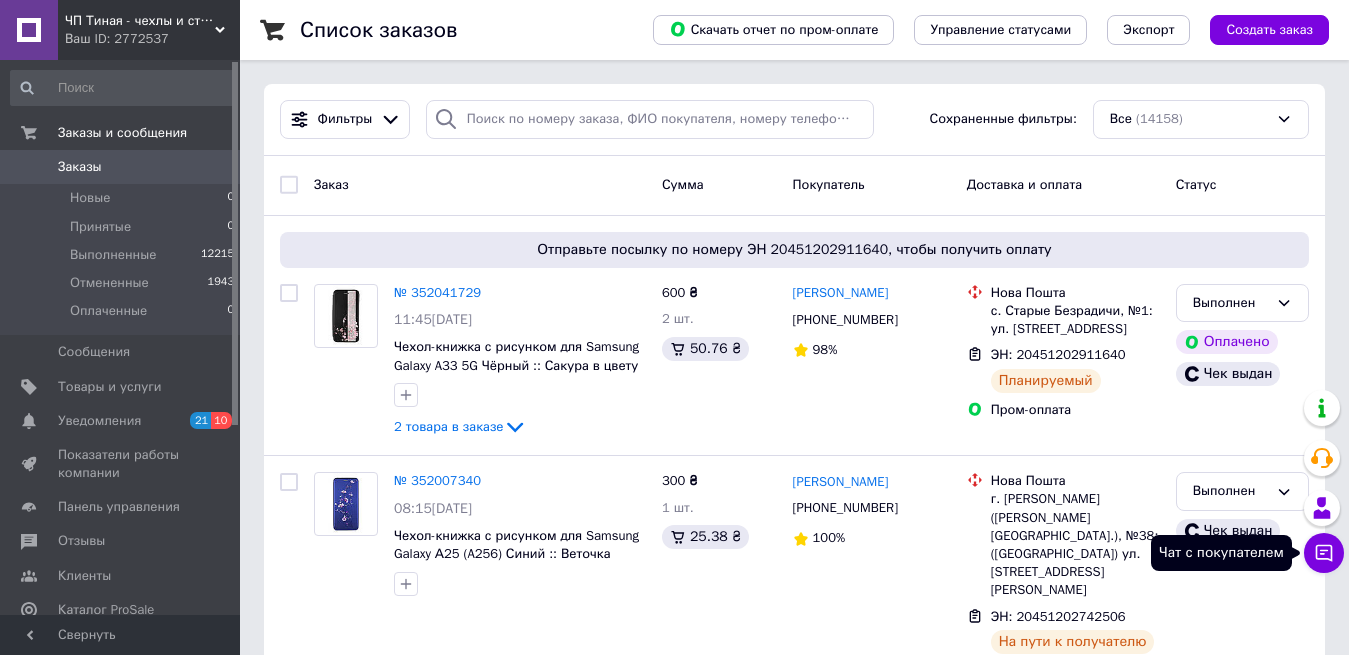 click 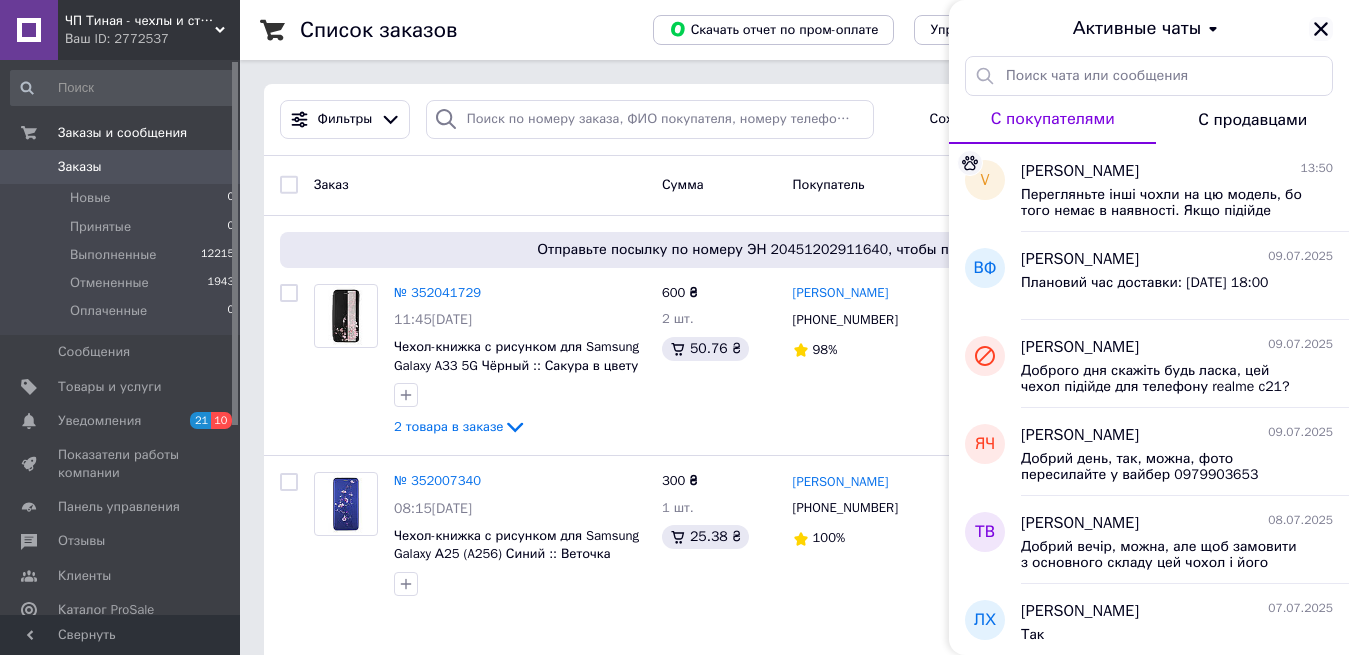 click 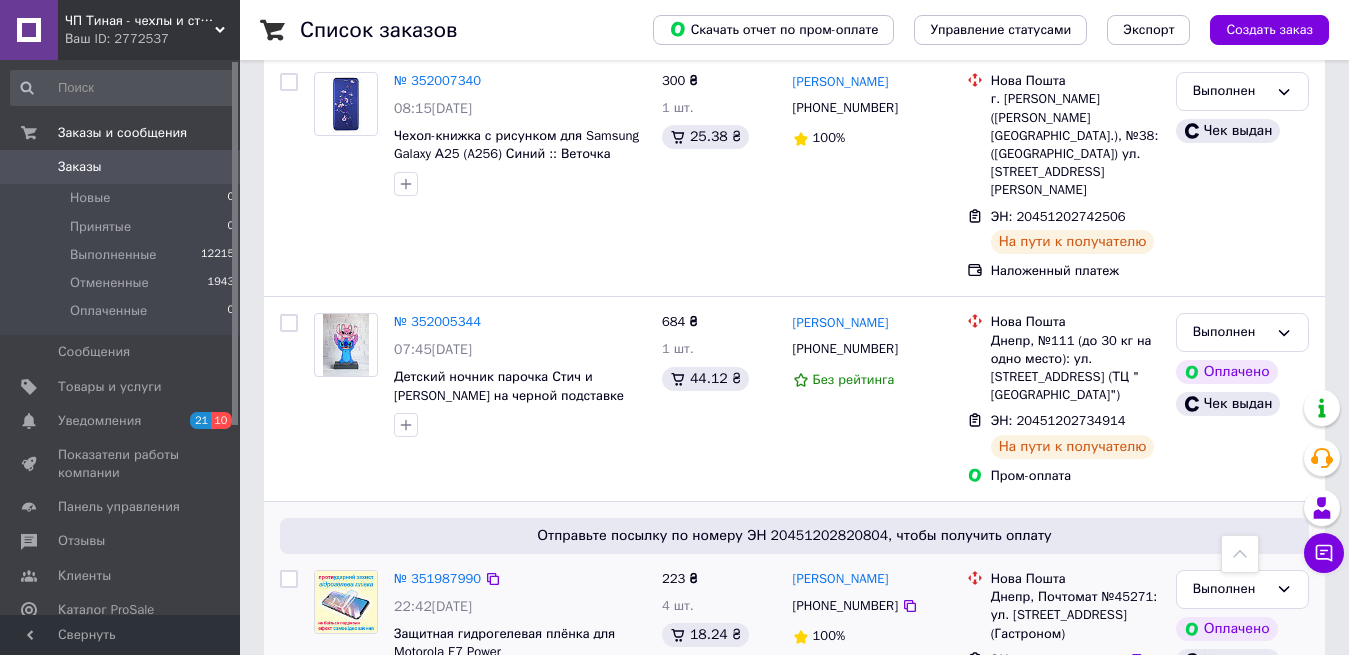 scroll, scrollTop: 300, scrollLeft: 0, axis: vertical 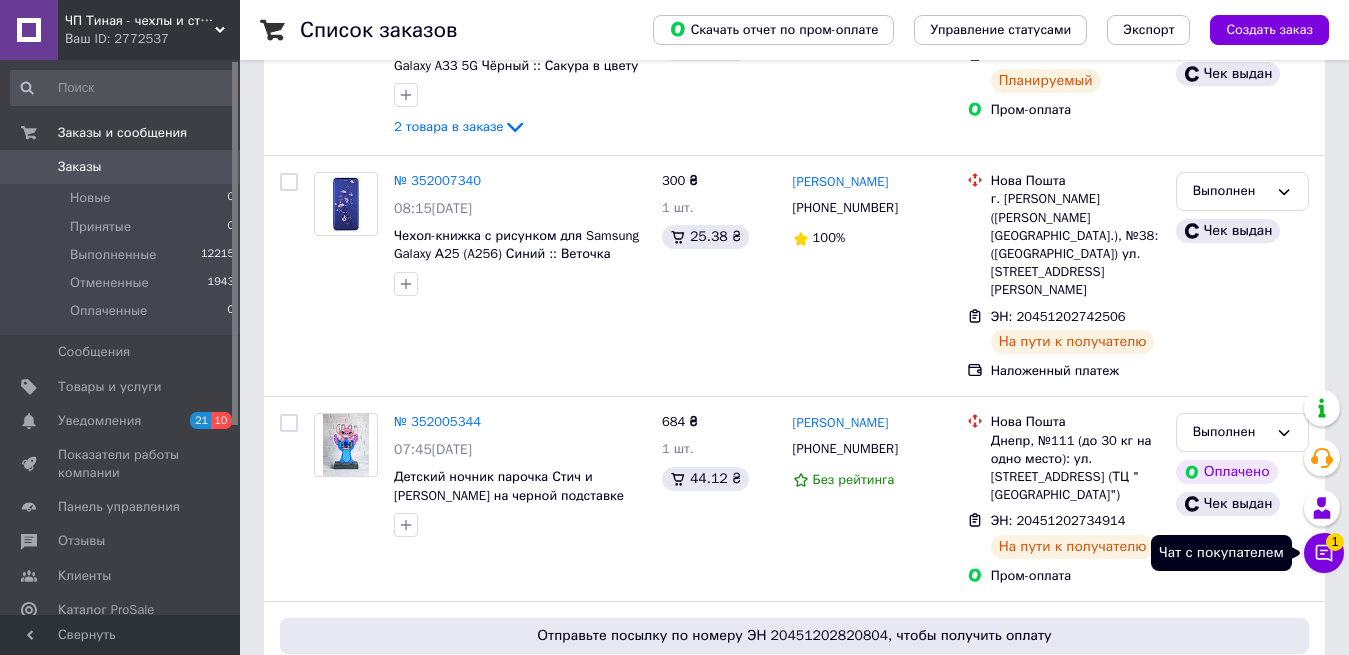click 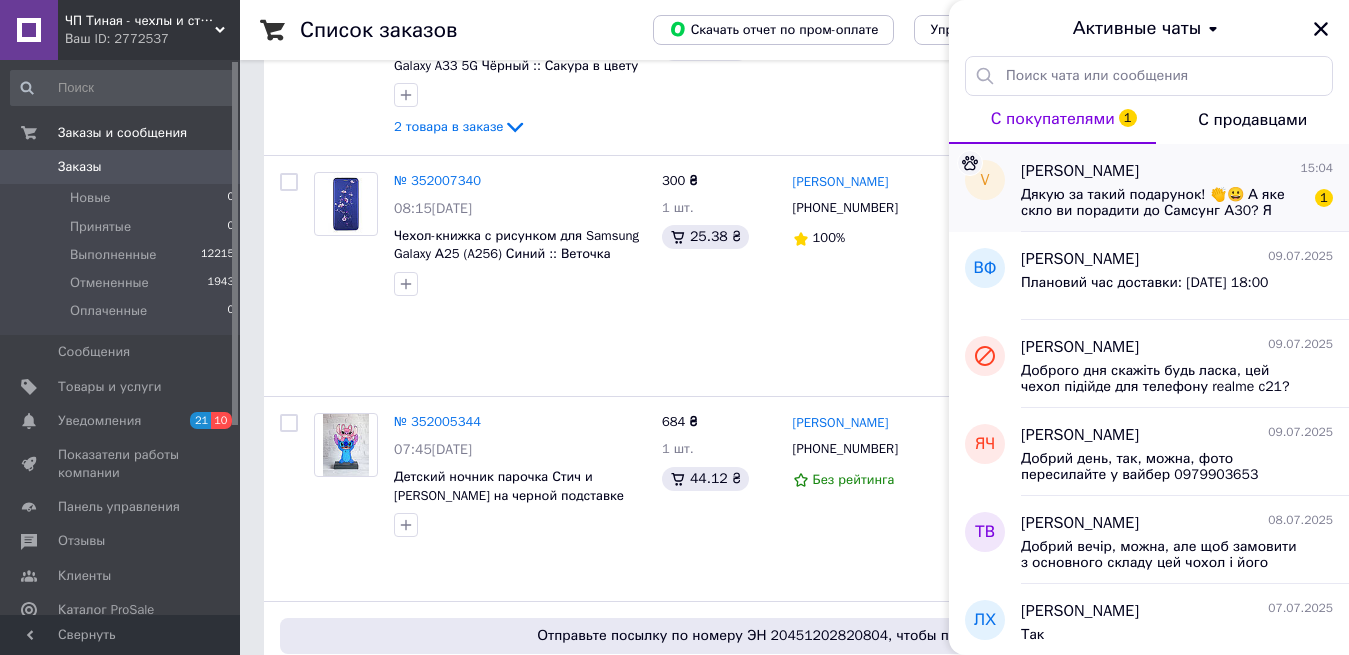 click on "[PERSON_NAME] 15:04 Дякую за такий подарунок! 👏😀  А яке скло ви порадити до Самсунг А30? Я зрозумів що усі якісні йдуть з обідком, це не проблема. 1" at bounding box center [1185, 188] 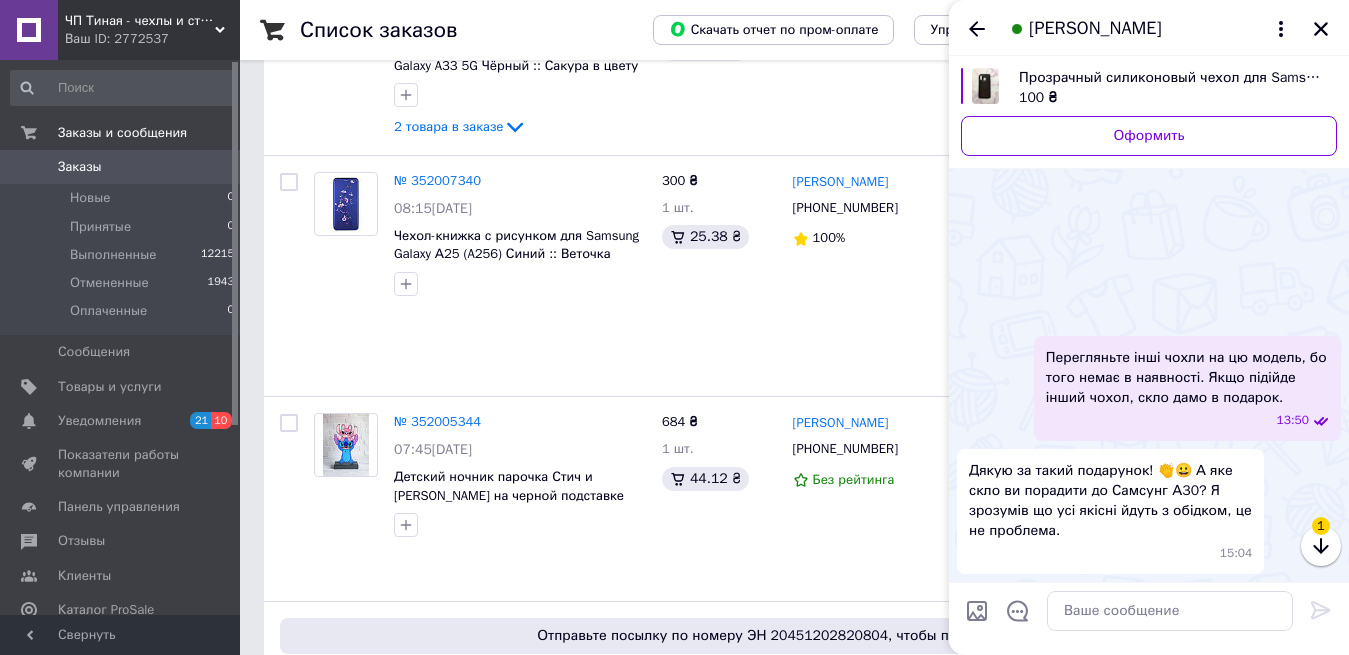scroll, scrollTop: 2697, scrollLeft: 0, axis: vertical 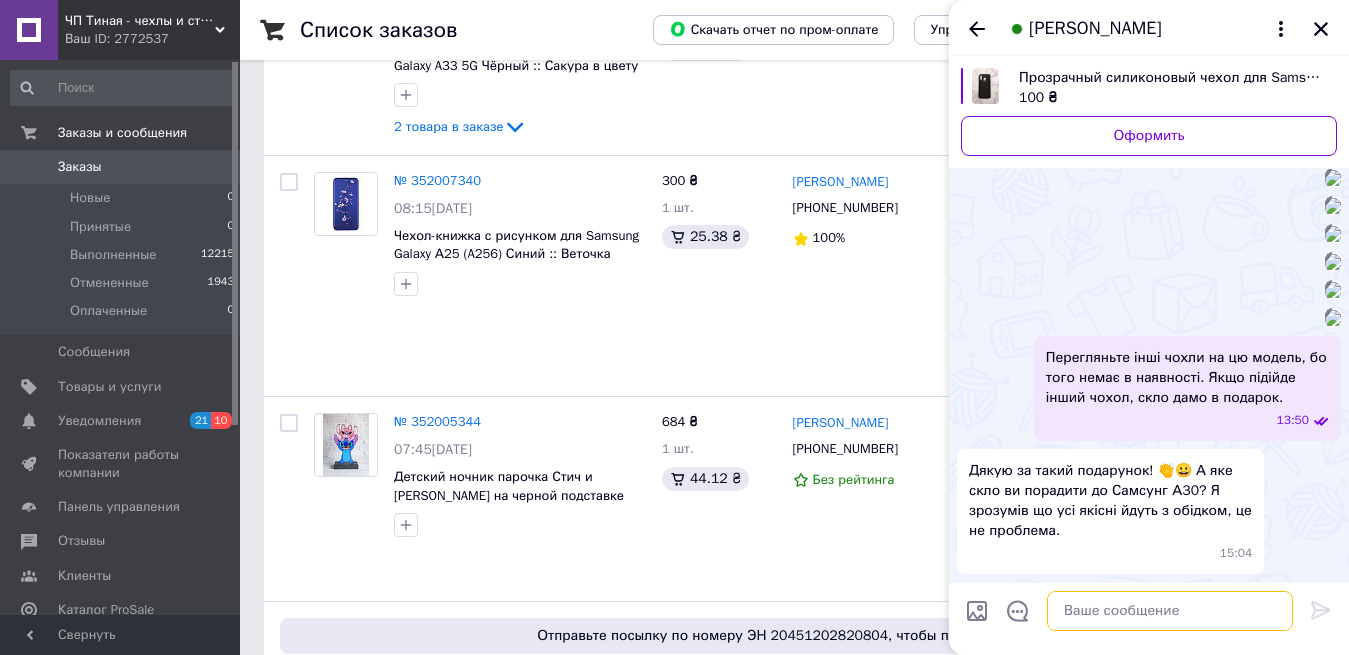 click at bounding box center [1170, 611] 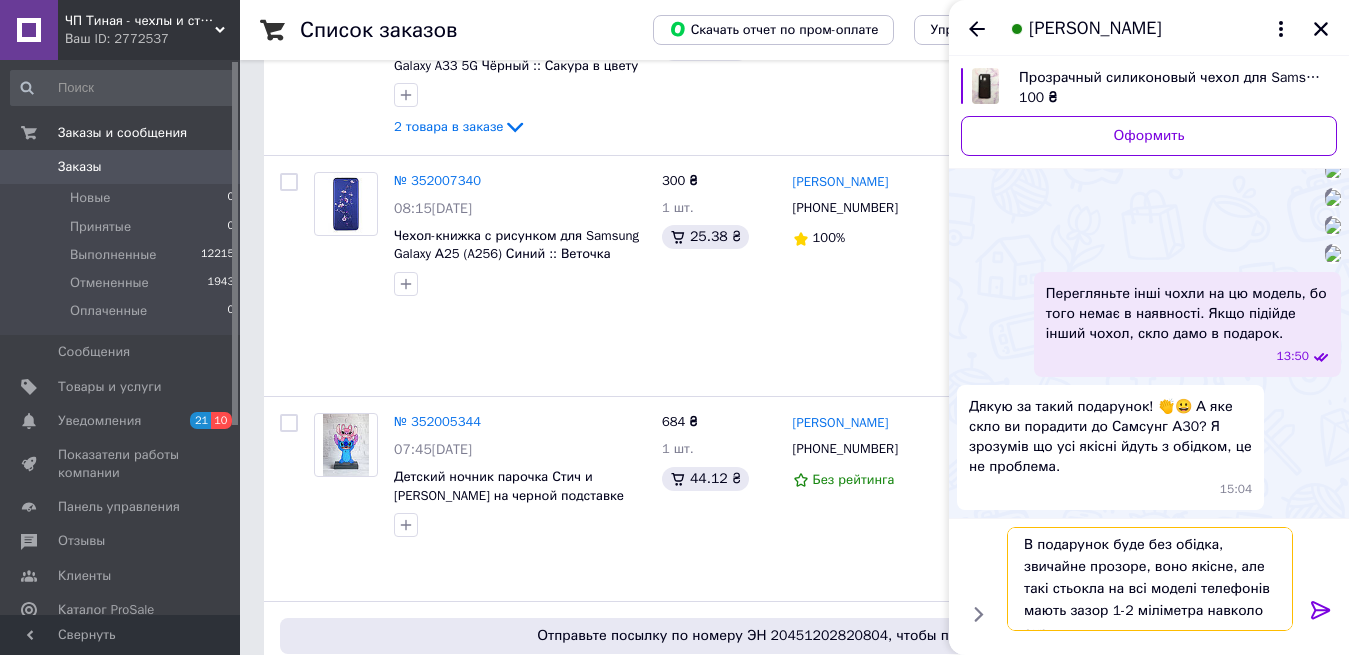 scroll, scrollTop: 14, scrollLeft: 0, axis: vertical 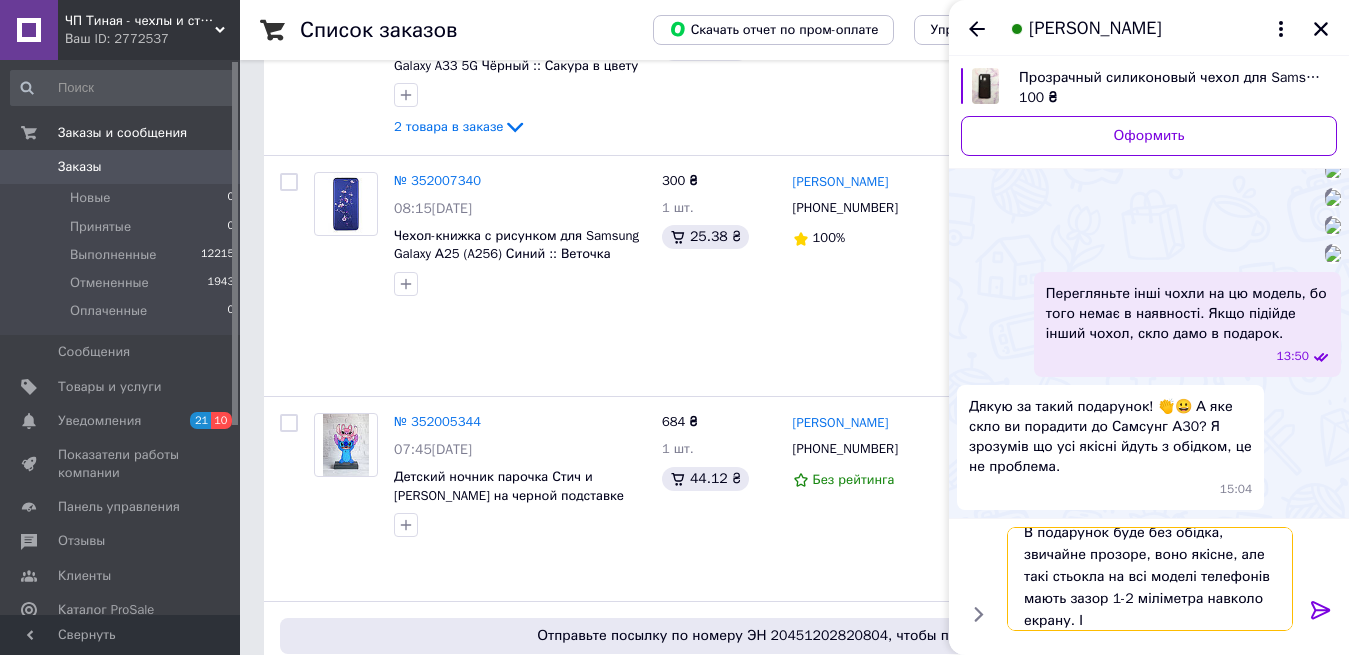 click on "В подарунок буде без обідка, звичайне прозоре, воно якісне, але такі стьокла на всі моделі телефонів мають зазор 1-2 міліметра навколо екрану. І" at bounding box center [1150, 579] 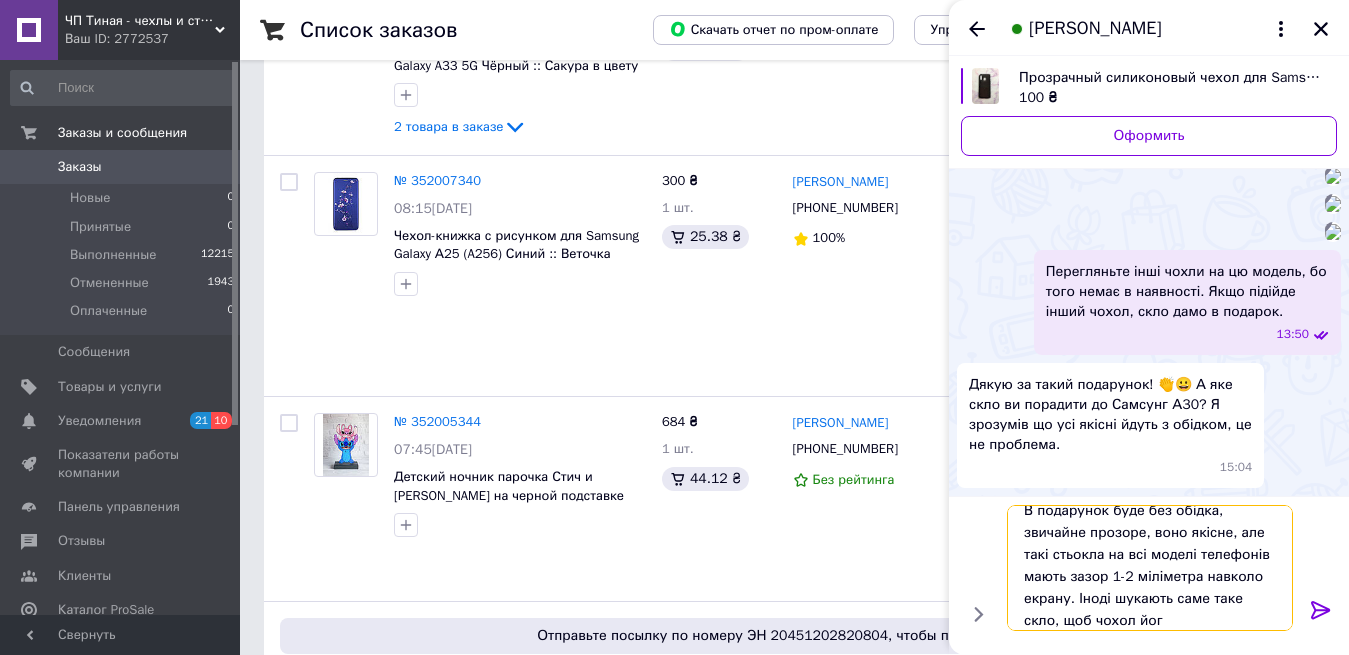 scroll, scrollTop: 2, scrollLeft: 0, axis: vertical 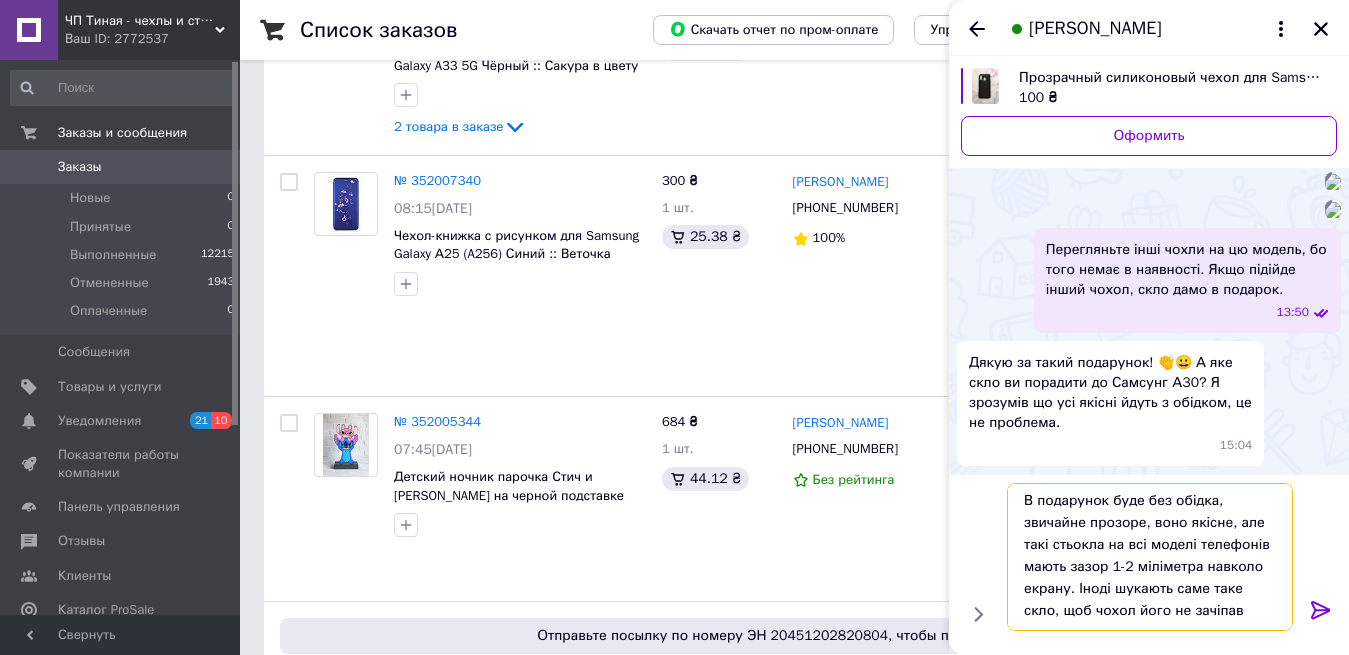 type on "В подарунок буде без обідка, звичайне прозоре, воно якісне, але такі стьокла на всі моделі телефонів мають зазор 1-2 міліметра навколо екрану. Іноді шукають саме таке скло, щоб чохол його не зачіпав." 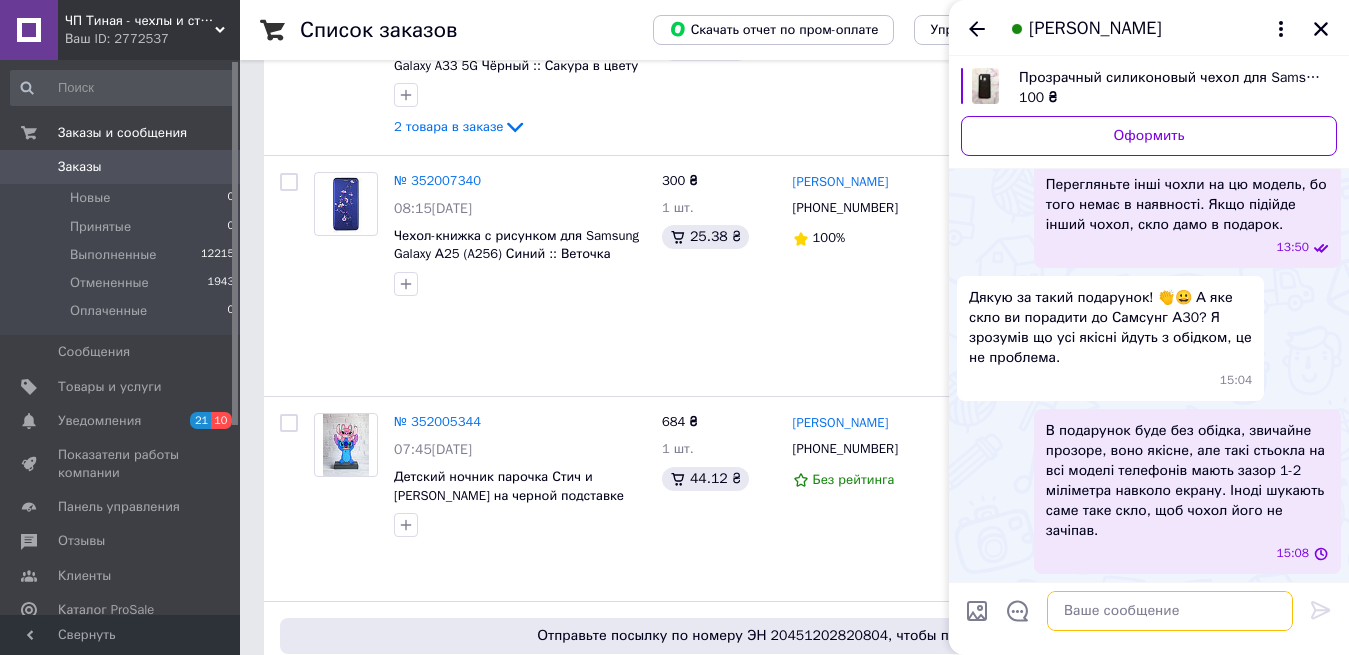 scroll, scrollTop: 2814, scrollLeft: 0, axis: vertical 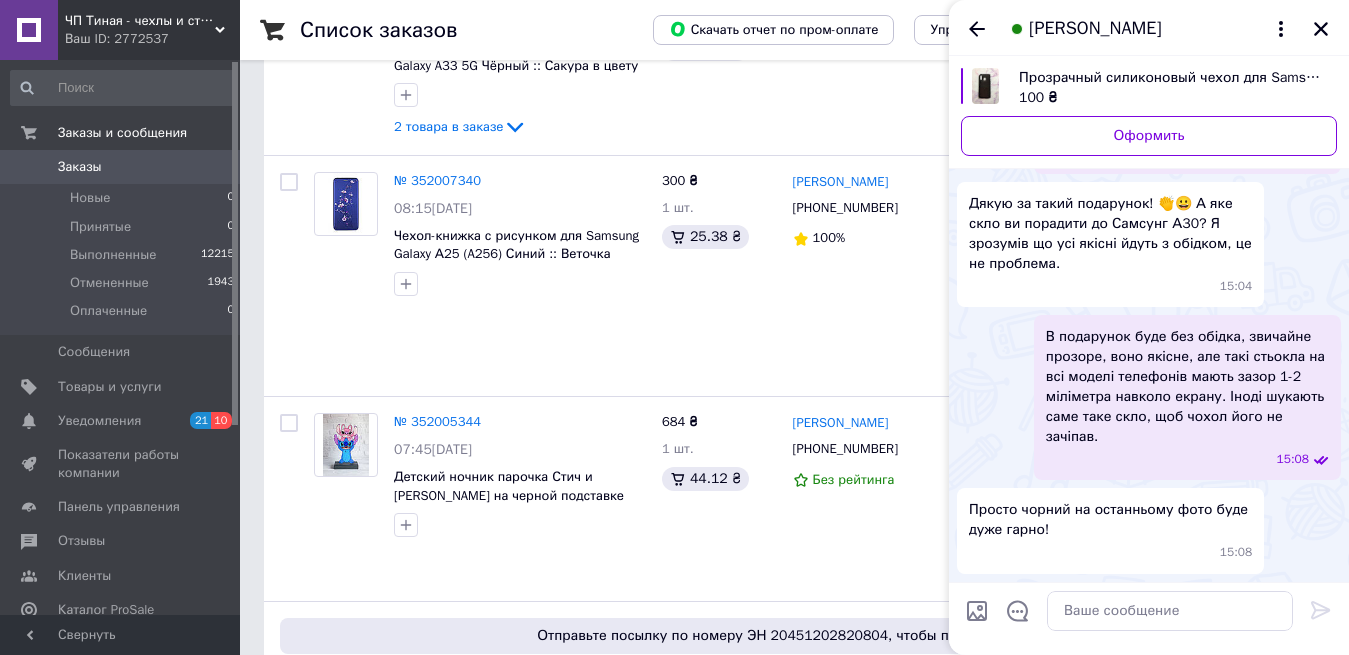 click at bounding box center (1333, 51) 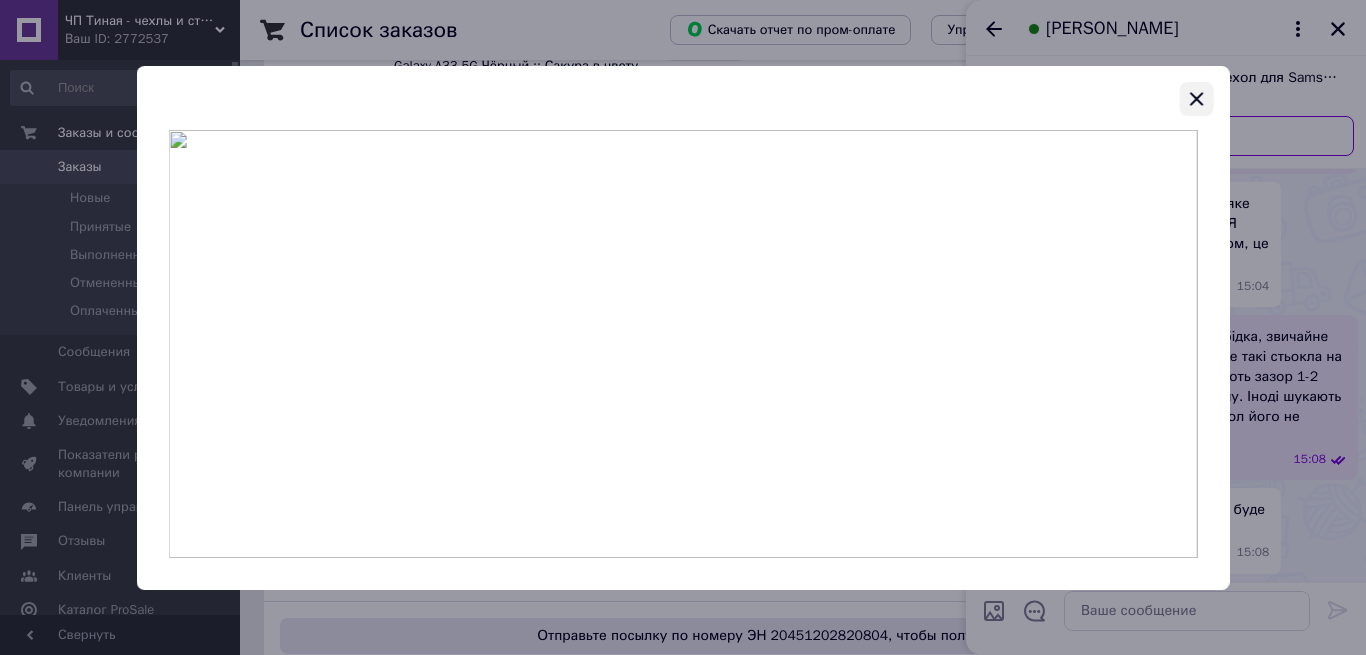 click 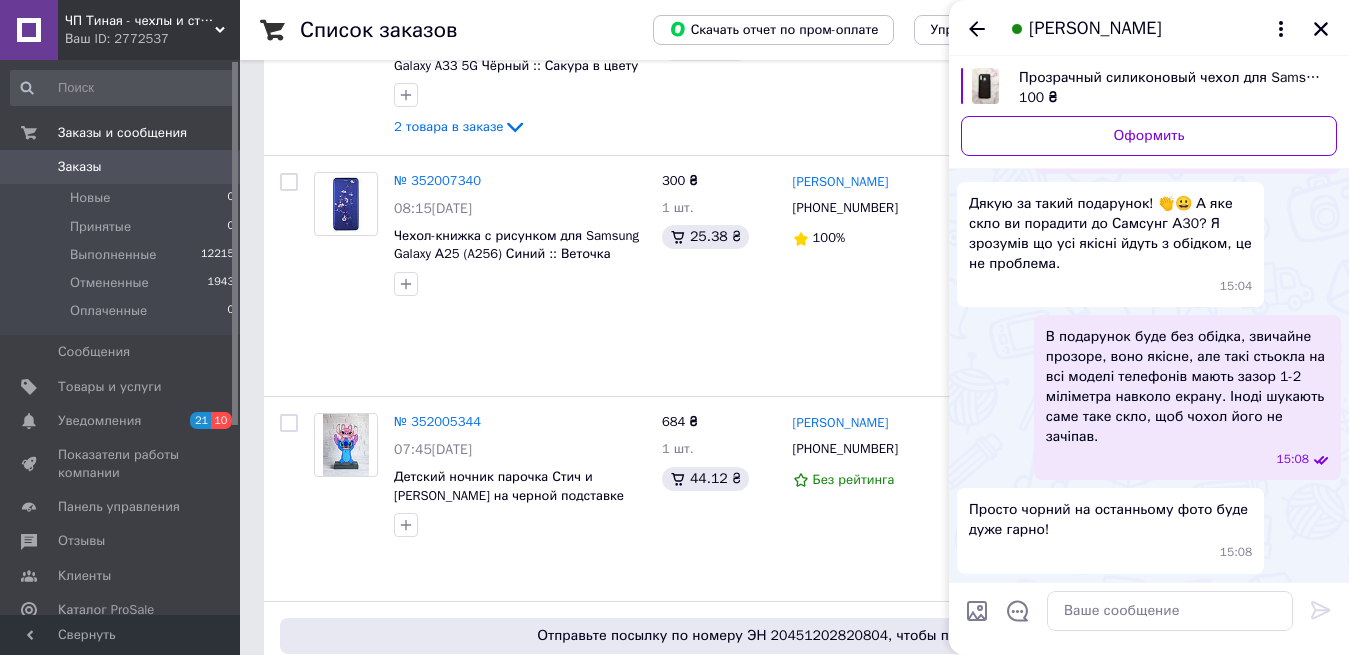 scroll, scrollTop: 2908, scrollLeft: 0, axis: vertical 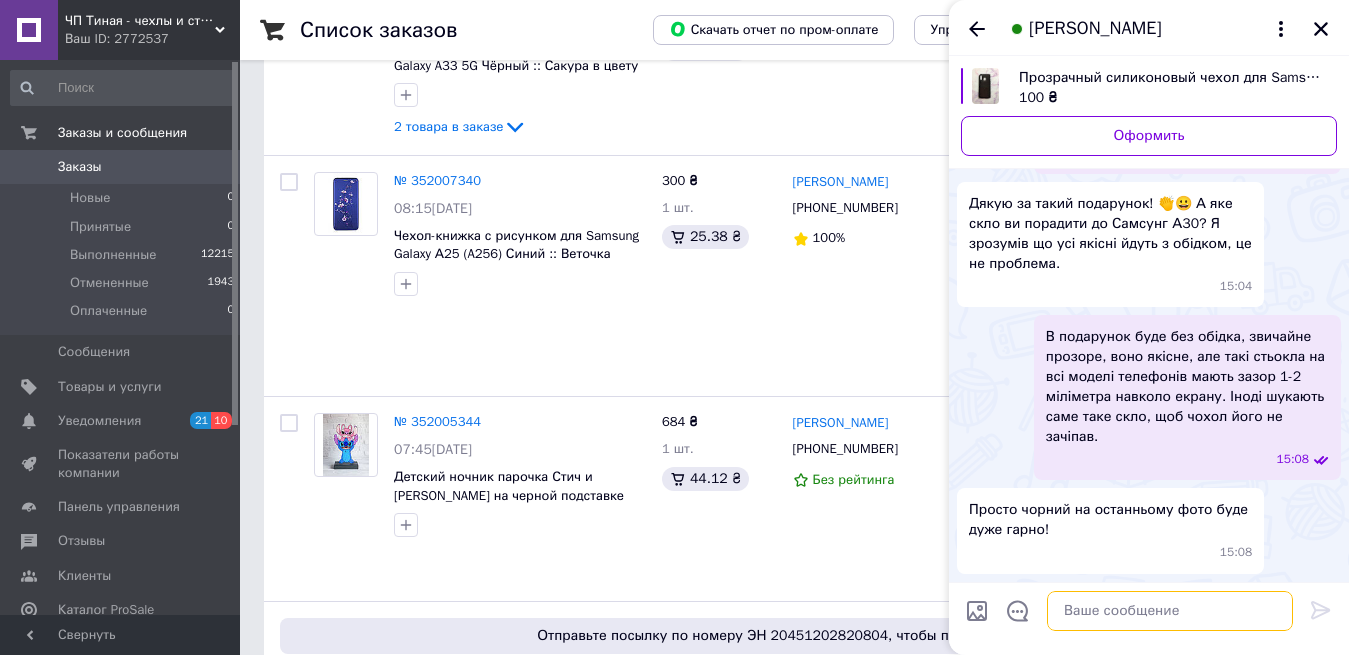 click at bounding box center (1170, 611) 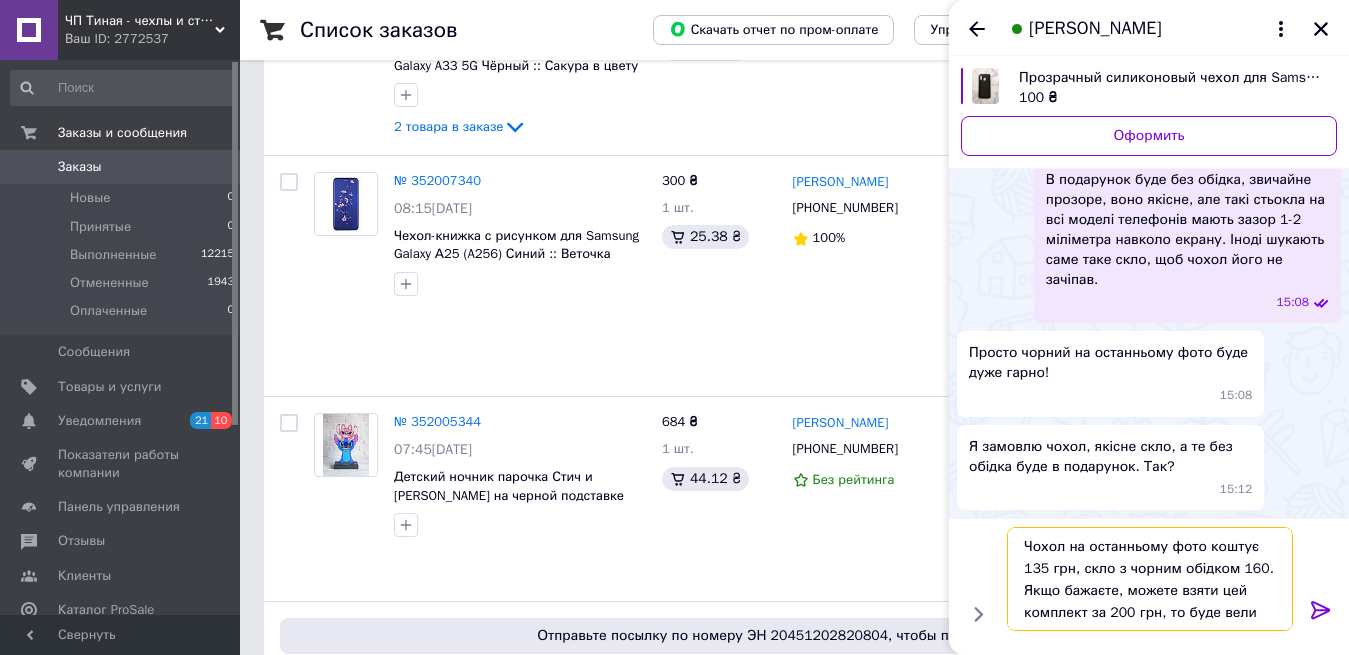 scroll, scrollTop: 3065, scrollLeft: 0, axis: vertical 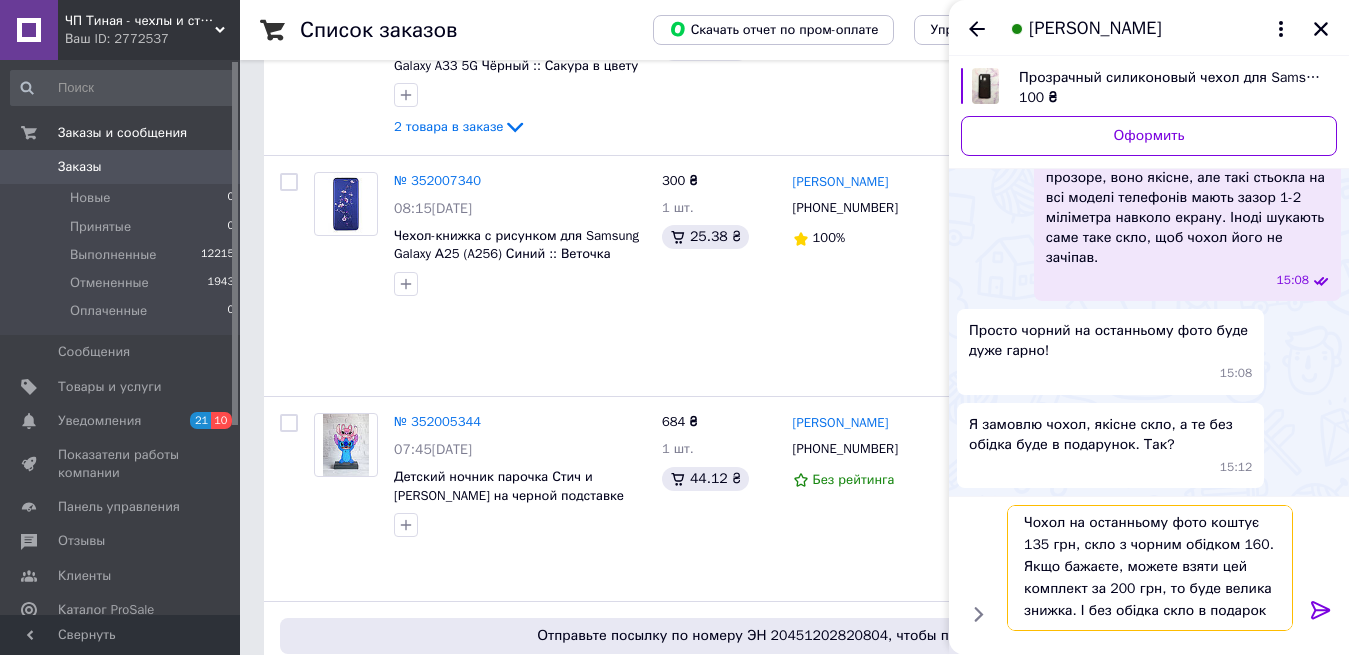 type on "Чохол на останньому фото коштує 135 грн, скло з чорним обідком 160. Якщо бажаєте, можете взяти цей комплект за 200 грн, то буде велика знижка. І без обідка скло в подарок." 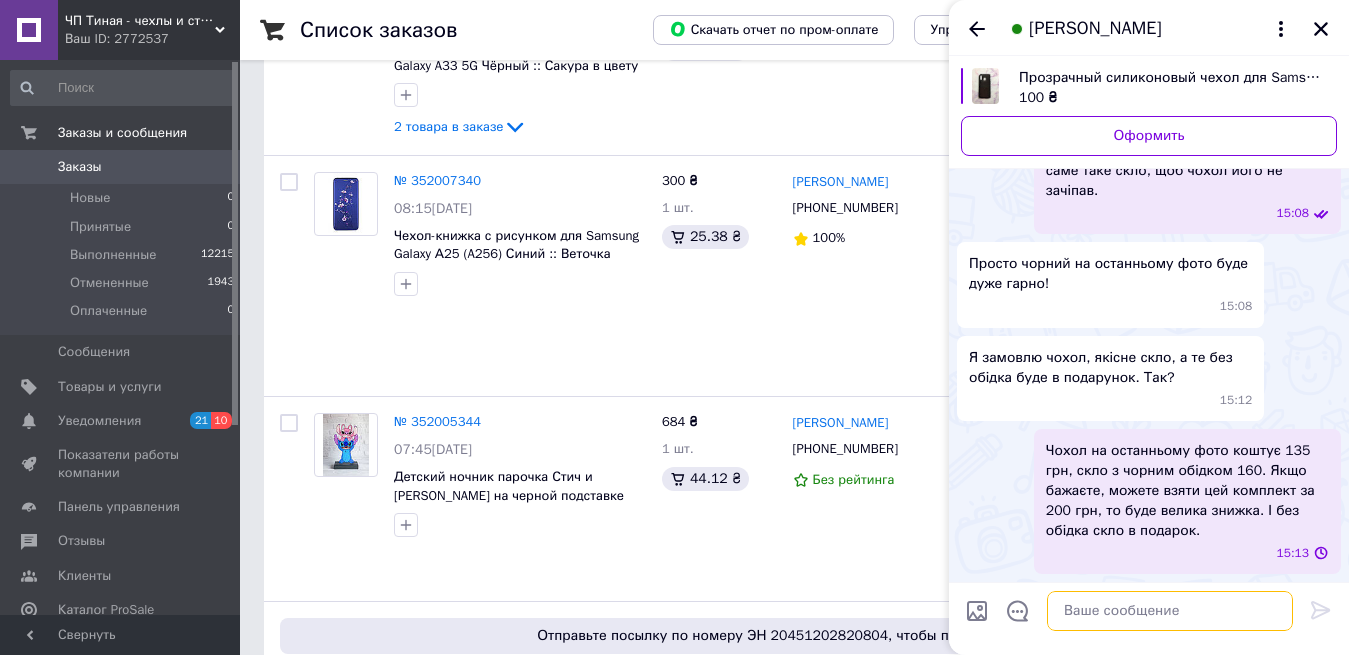 scroll, scrollTop: 0, scrollLeft: 0, axis: both 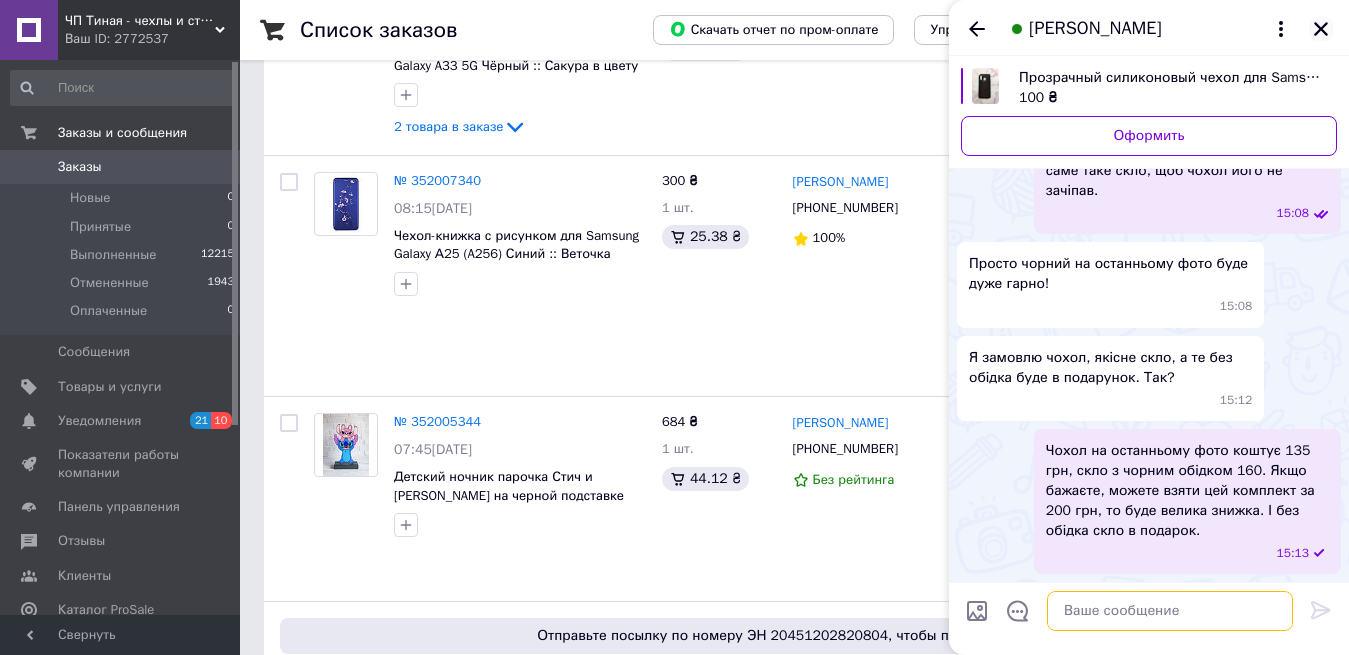 type 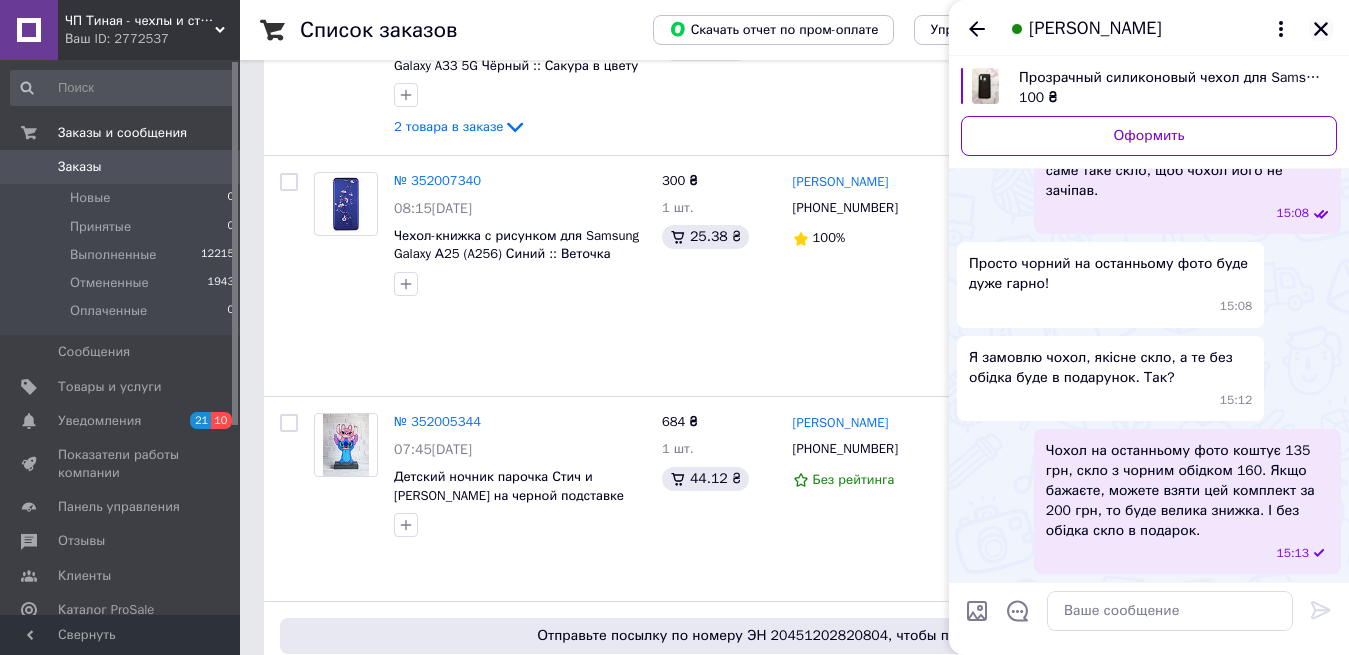 click 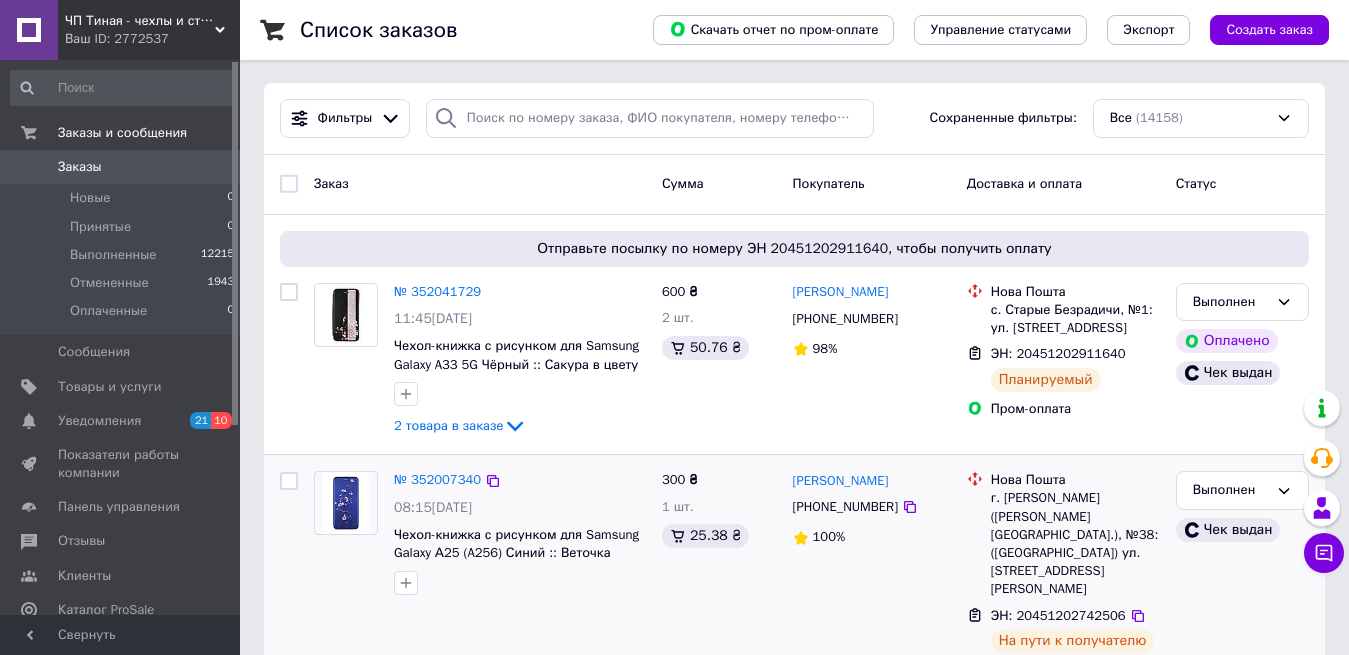 scroll, scrollTop: 0, scrollLeft: 0, axis: both 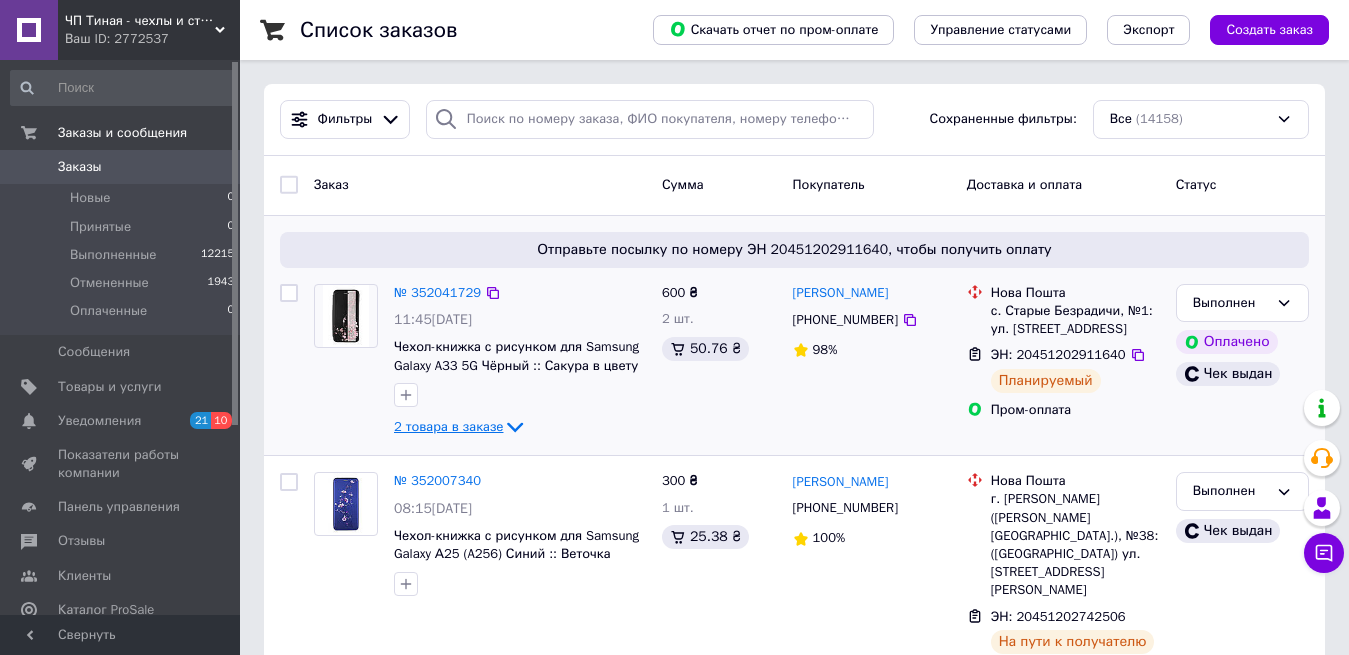click 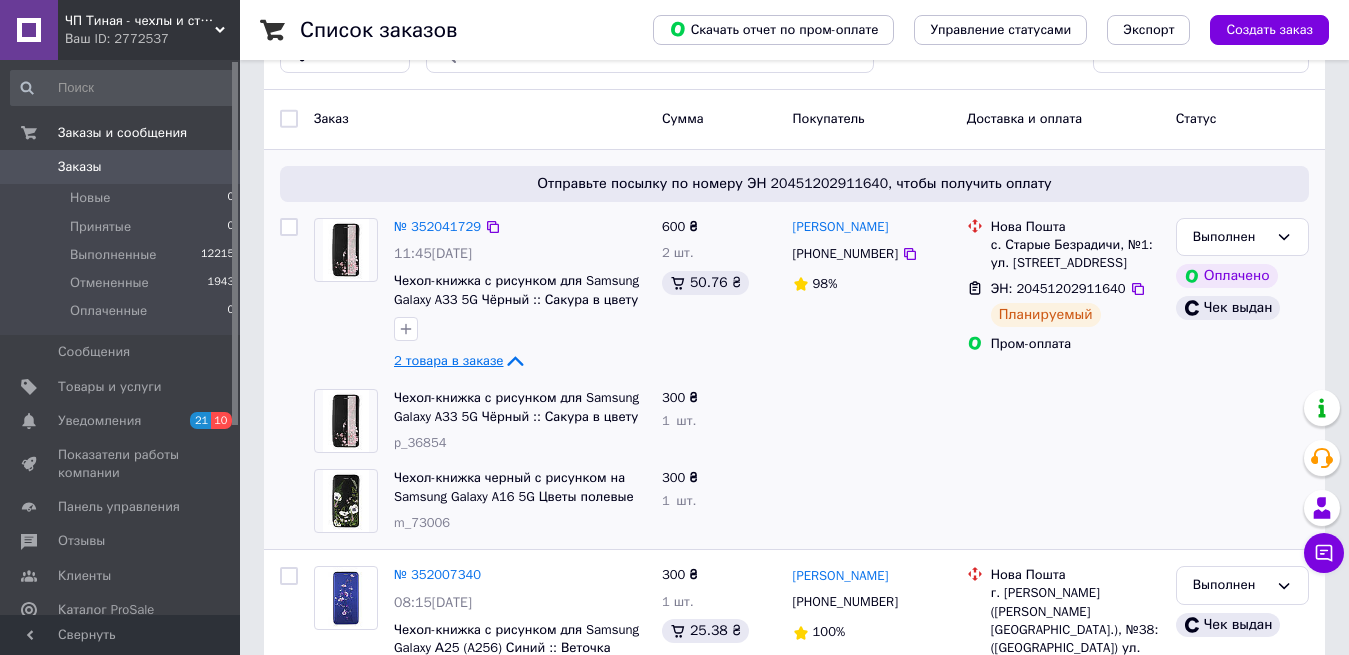 scroll, scrollTop: 100, scrollLeft: 0, axis: vertical 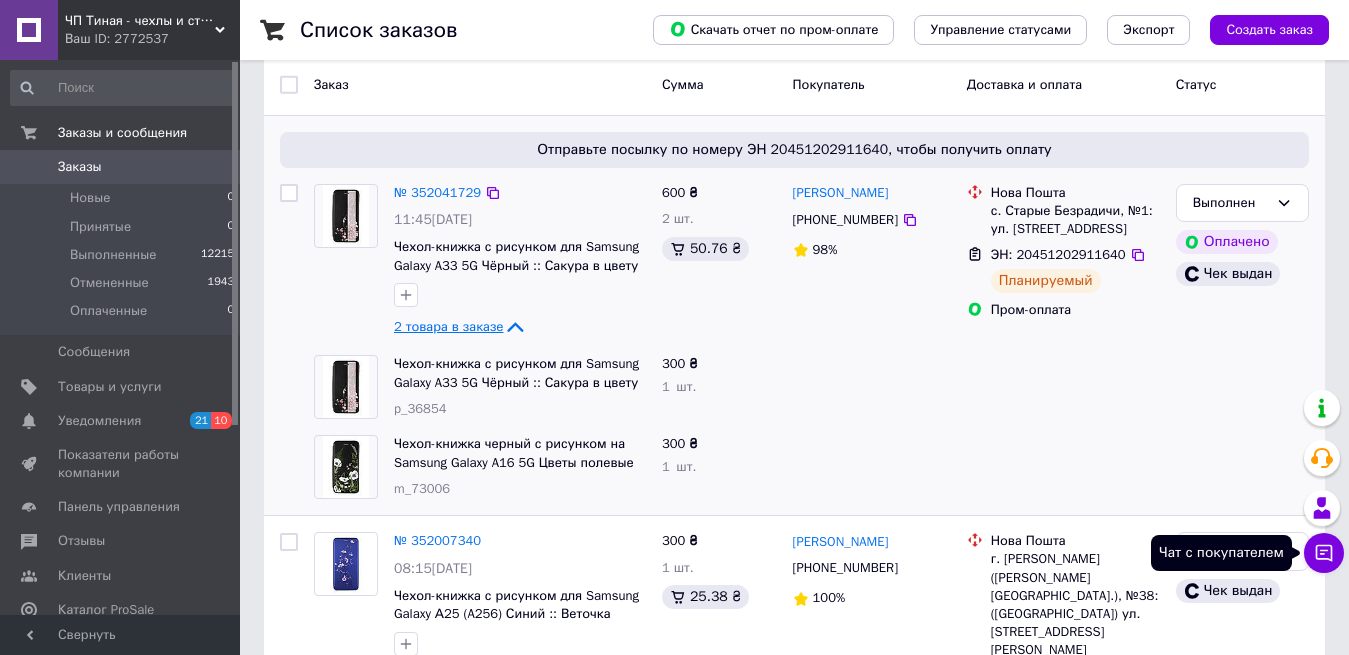 click 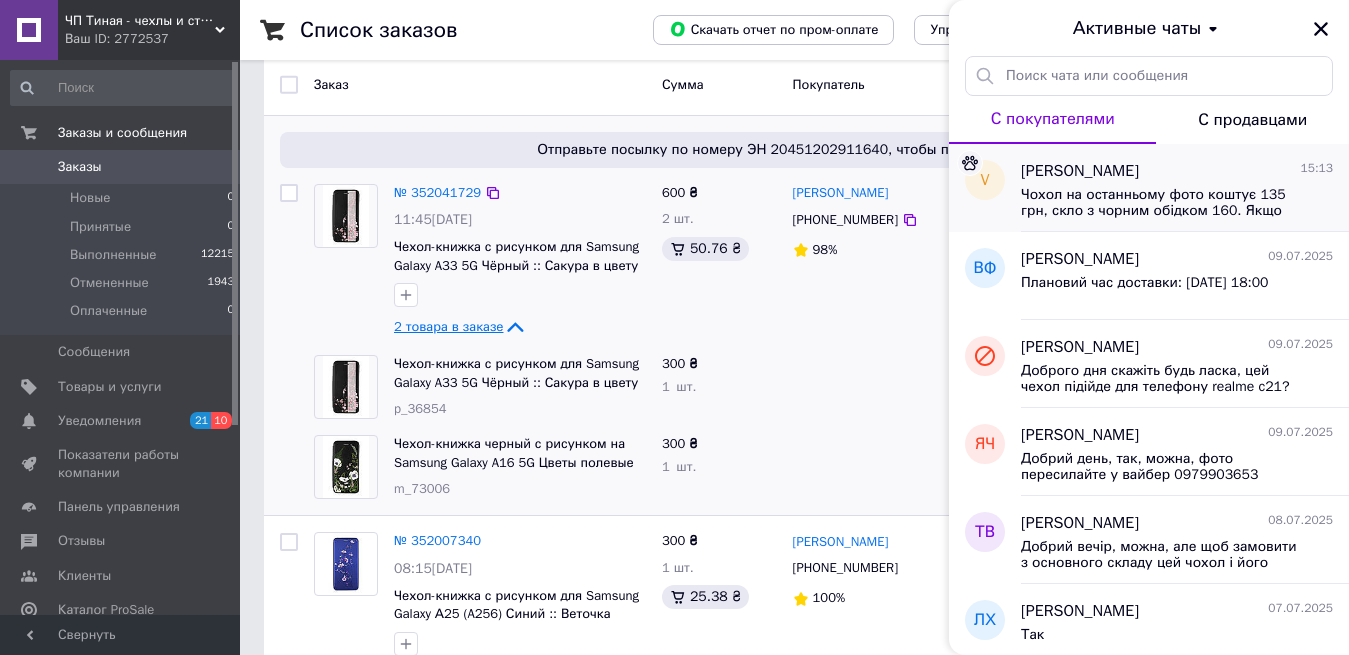 click on "Чохол на останньому фото коштує 135 грн, скло з чорним обідком 160. Якщо бажаєте, можете взяти цей комплект за 200 грн, то буде велика знижка. І без обідка скло в подарок." at bounding box center (1163, 203) 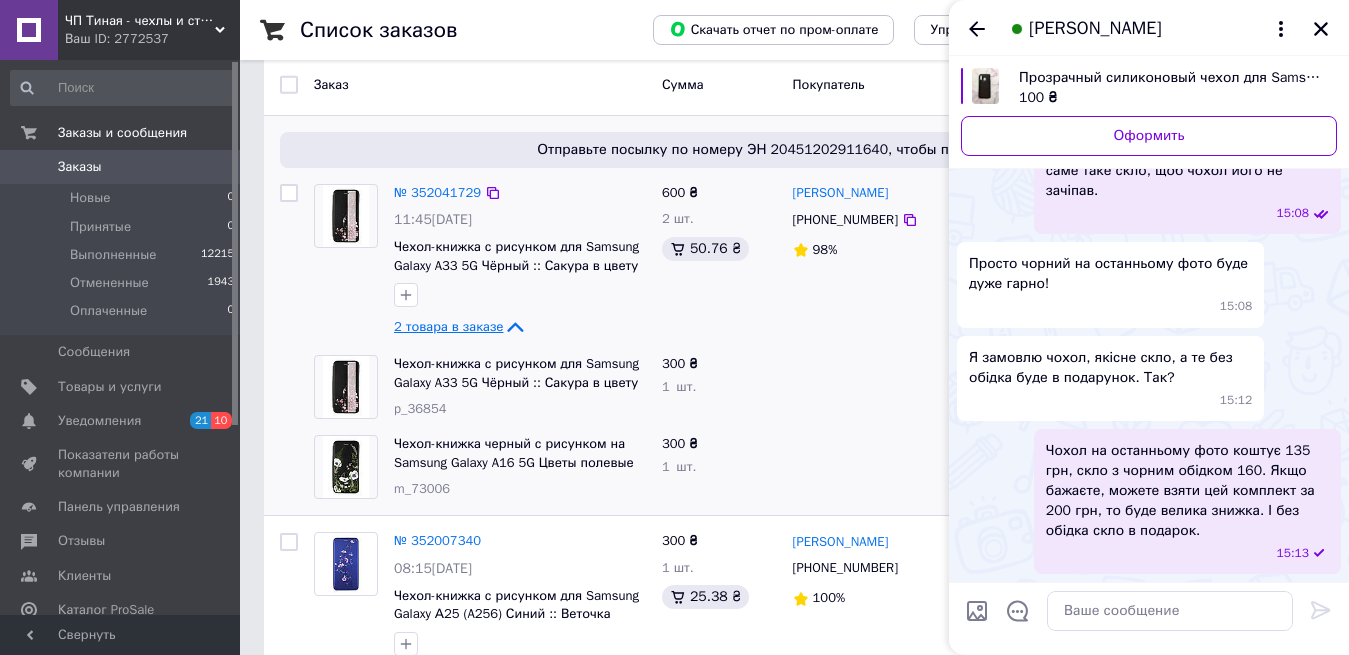 scroll, scrollTop: 3154, scrollLeft: 0, axis: vertical 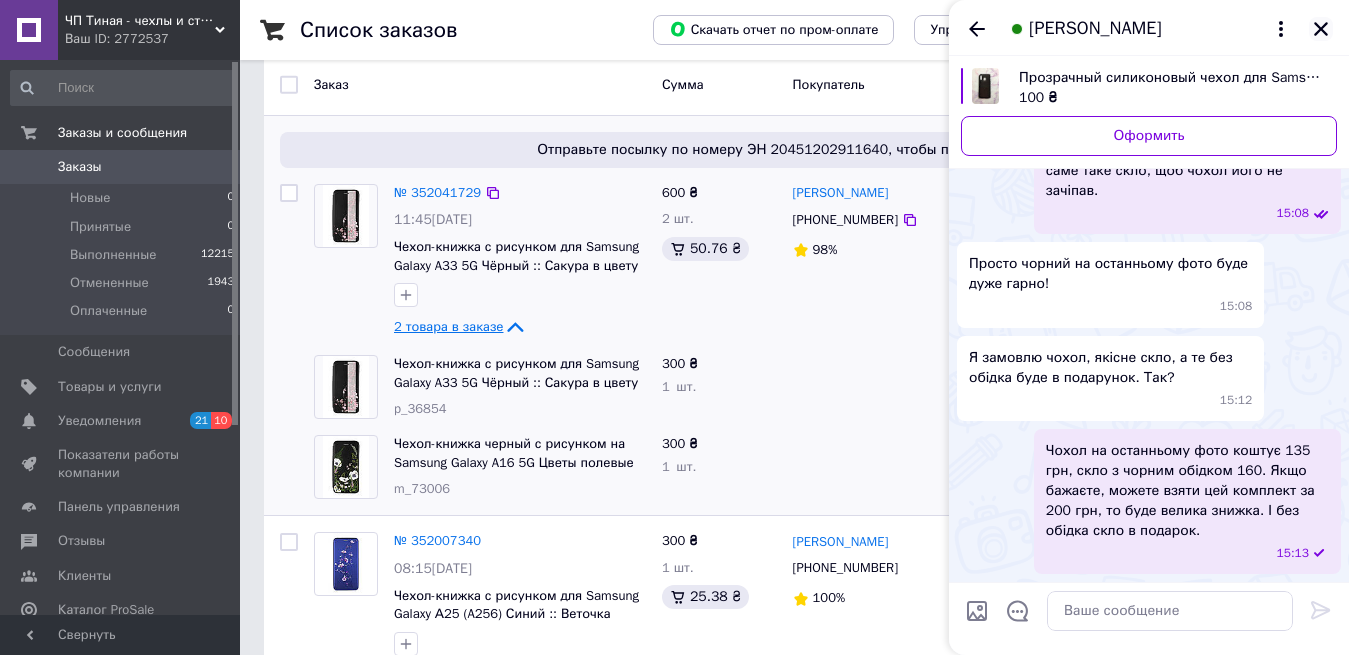 click 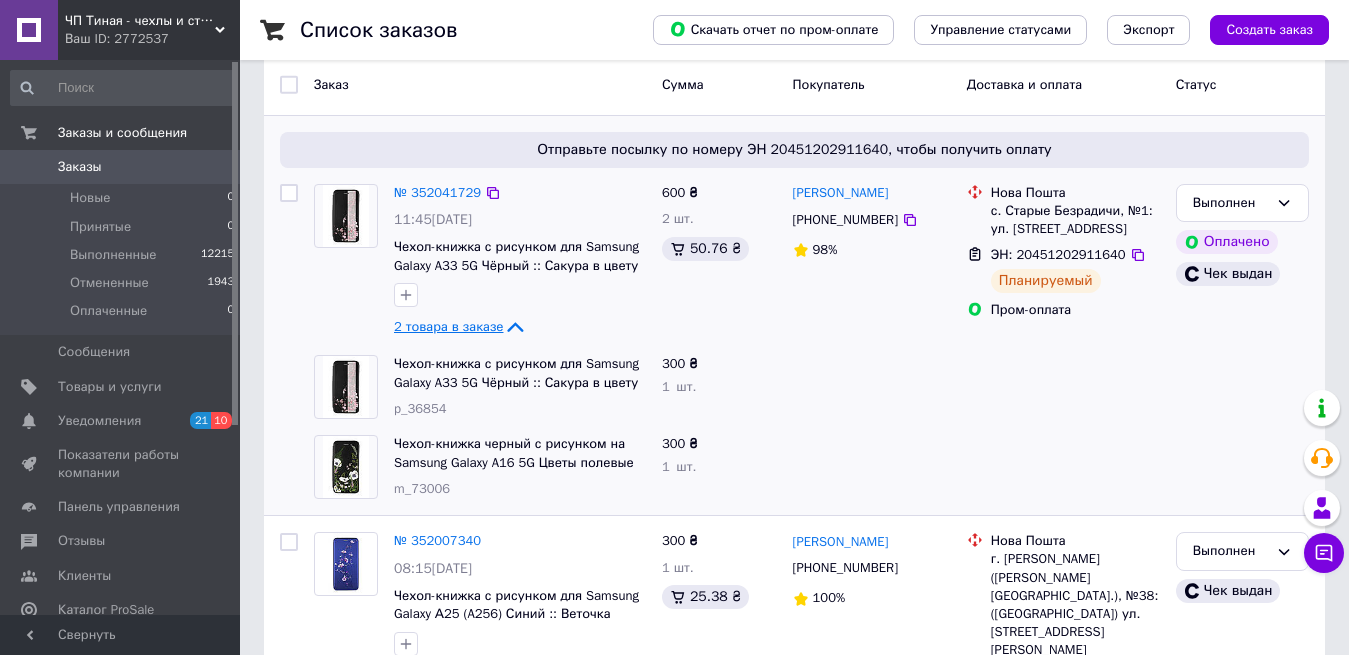 click on "Заказы" at bounding box center [80, 167] 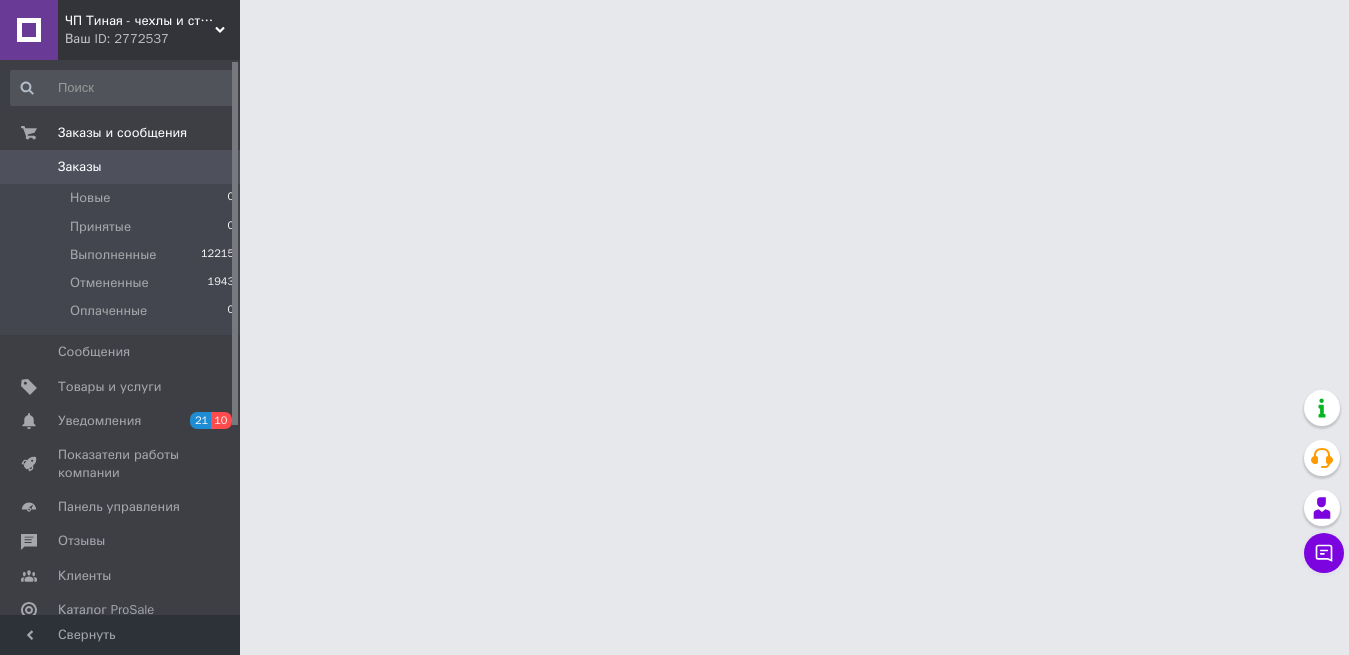 scroll, scrollTop: 0, scrollLeft: 0, axis: both 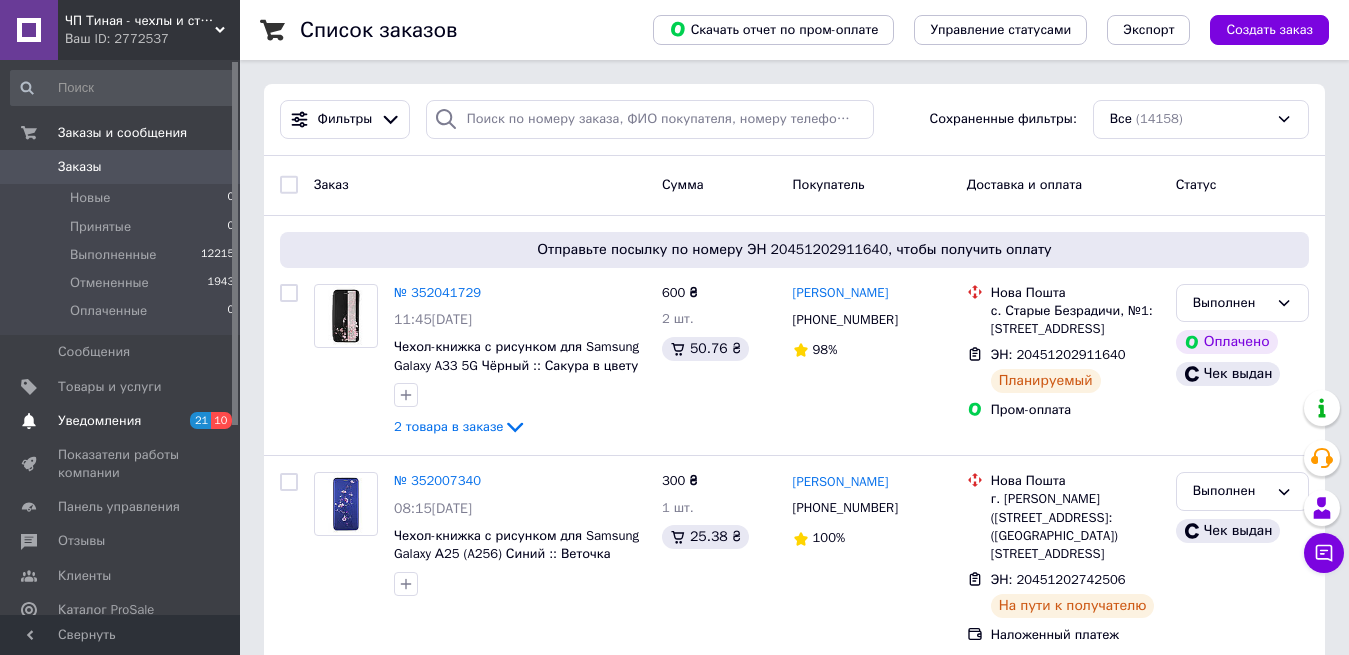click on "10" at bounding box center (221, 420) 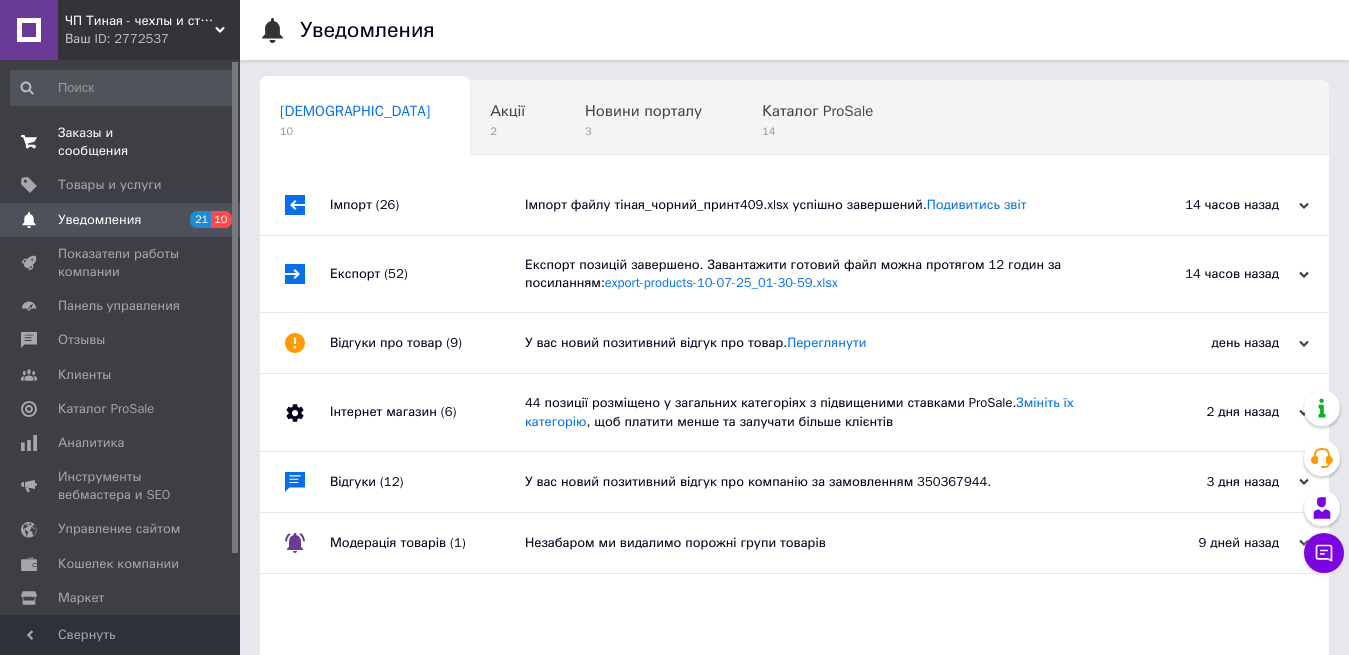 click on "Заказы и сообщения" at bounding box center (121, 142) 